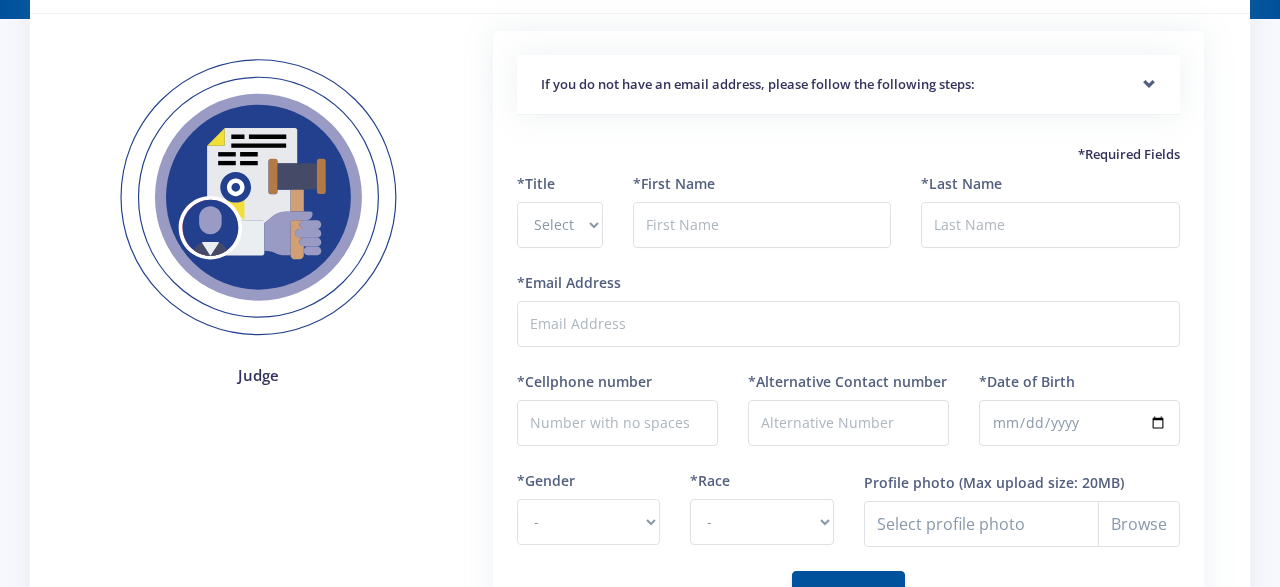 scroll, scrollTop: 95, scrollLeft: 0, axis: vertical 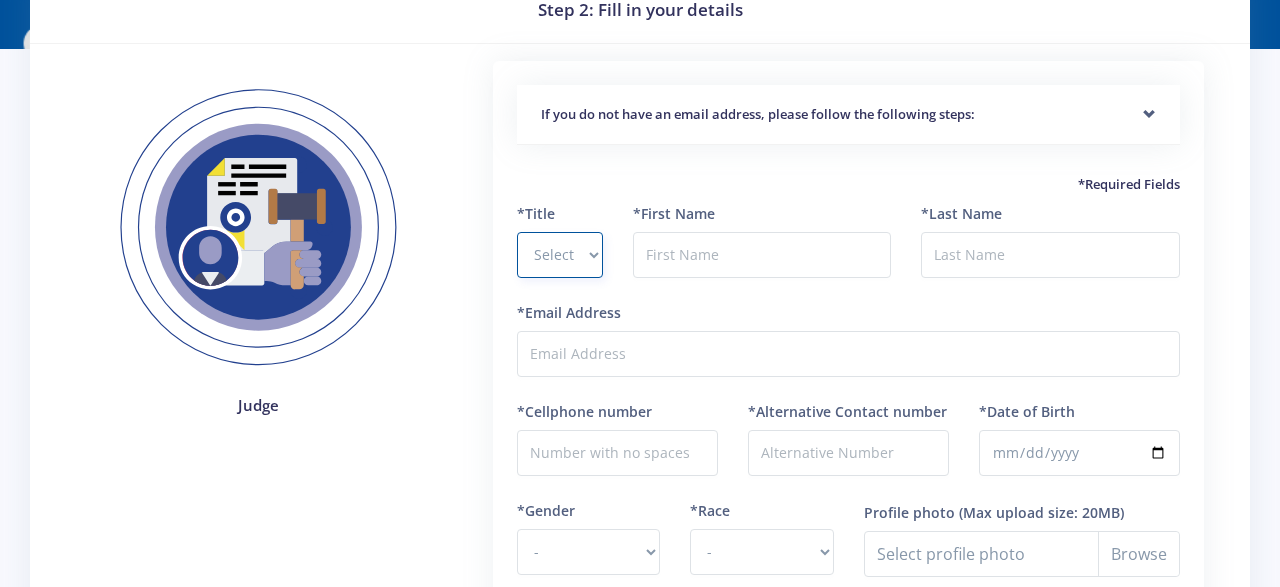 click on "Select Title
Prof
Dr
Mr
Mrs
Ms
Other" at bounding box center (559, 255) 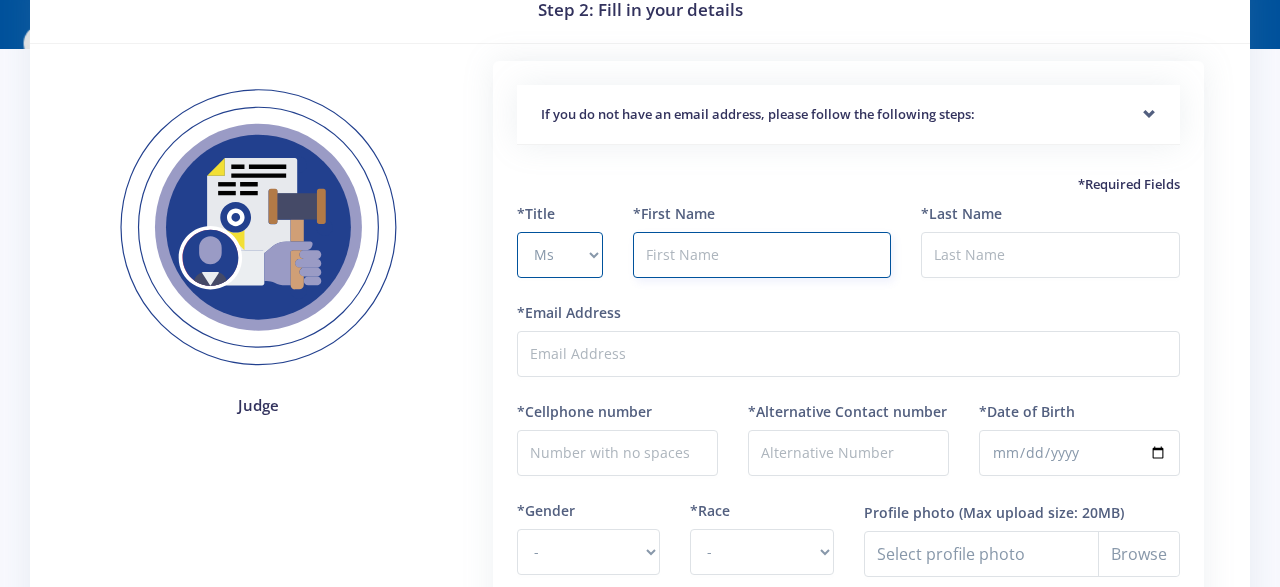 click at bounding box center [762, 255] 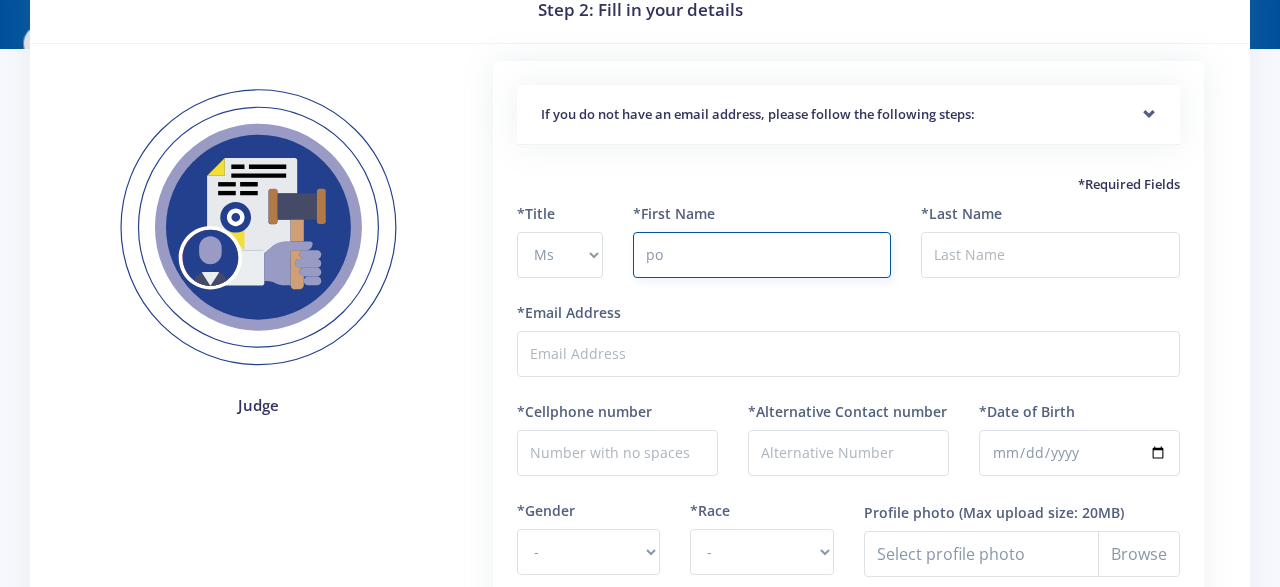type on "p" 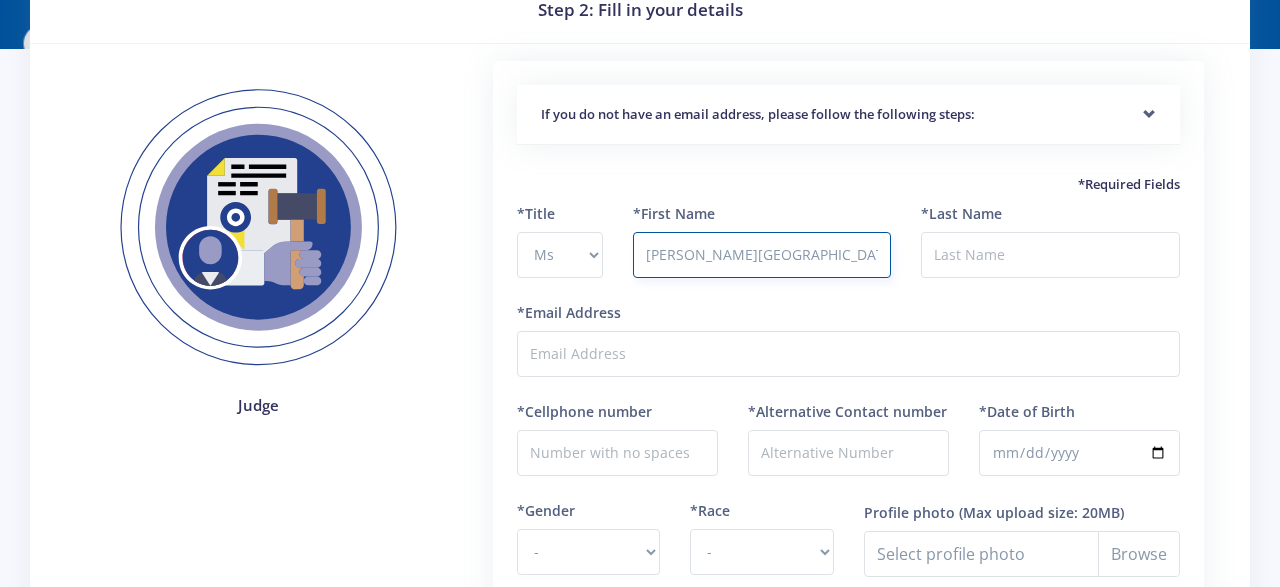 type on "Portia Florence" 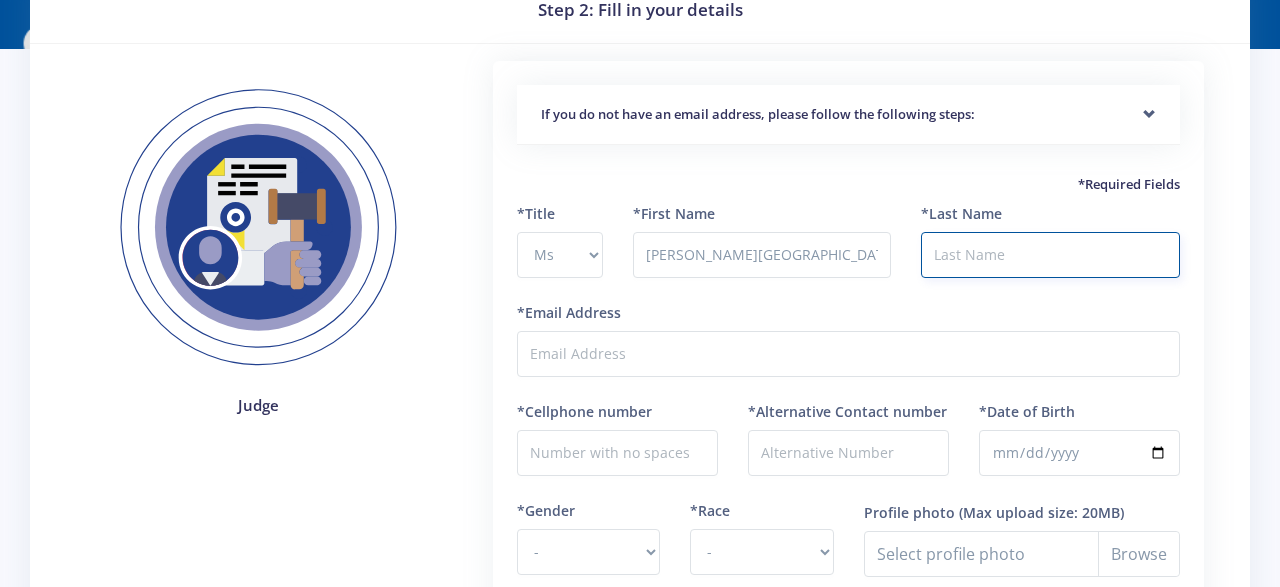 click on "*Last Name" at bounding box center [1050, 255] 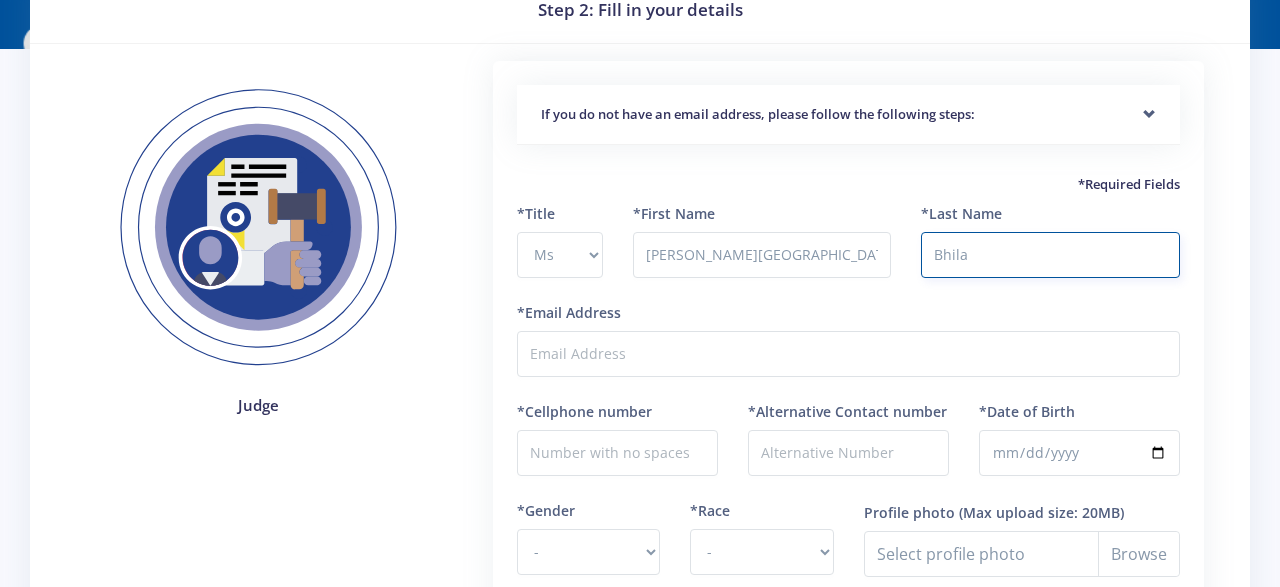 type on "Bhila" 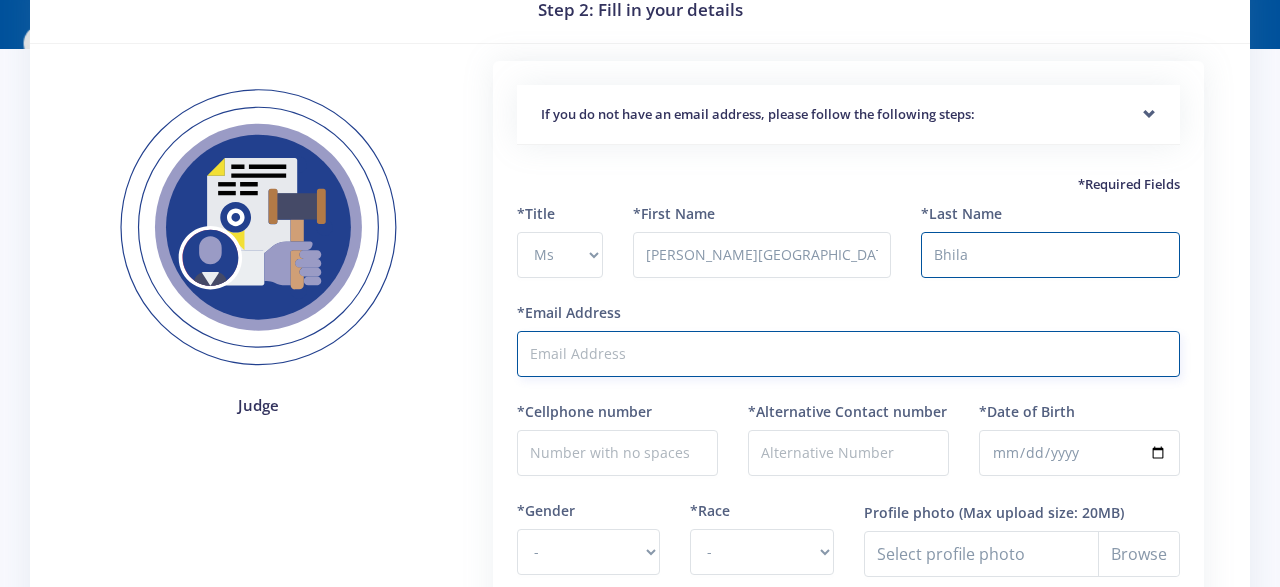 click on "*Email Address" at bounding box center [848, 354] 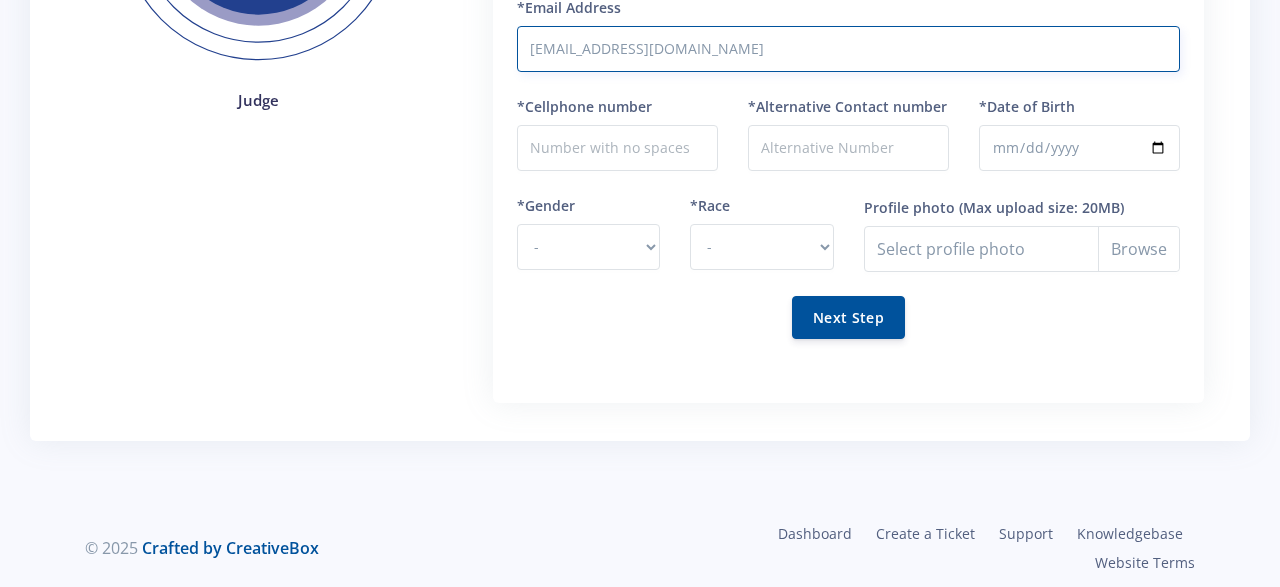 scroll, scrollTop: 407, scrollLeft: 0, axis: vertical 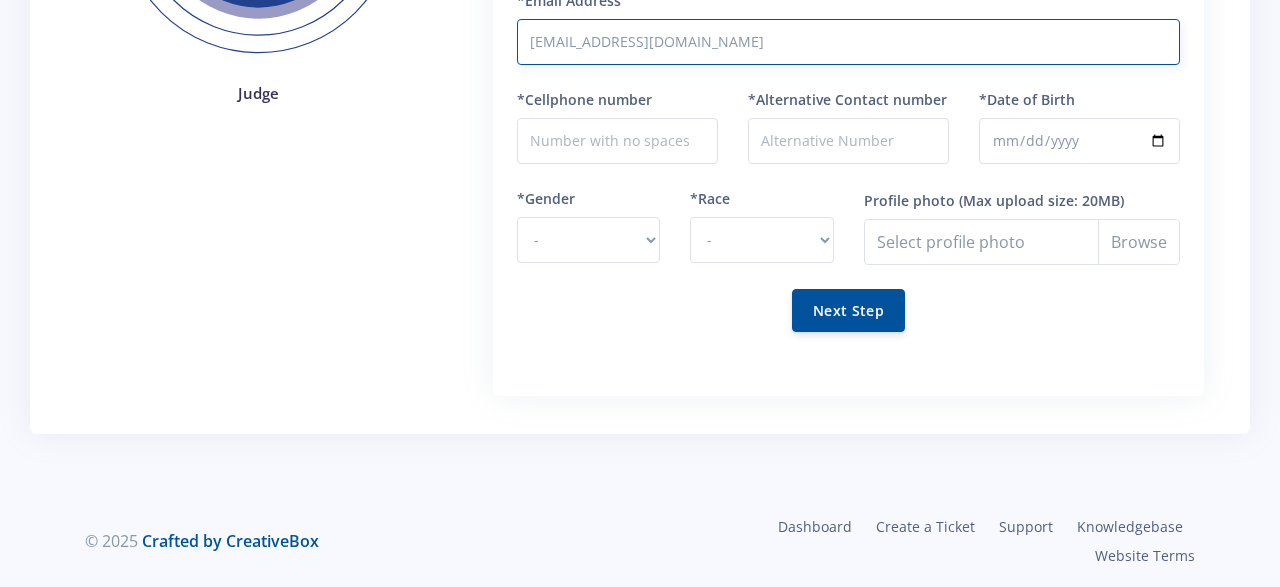 type on "bhilapf@eskom.co.za" 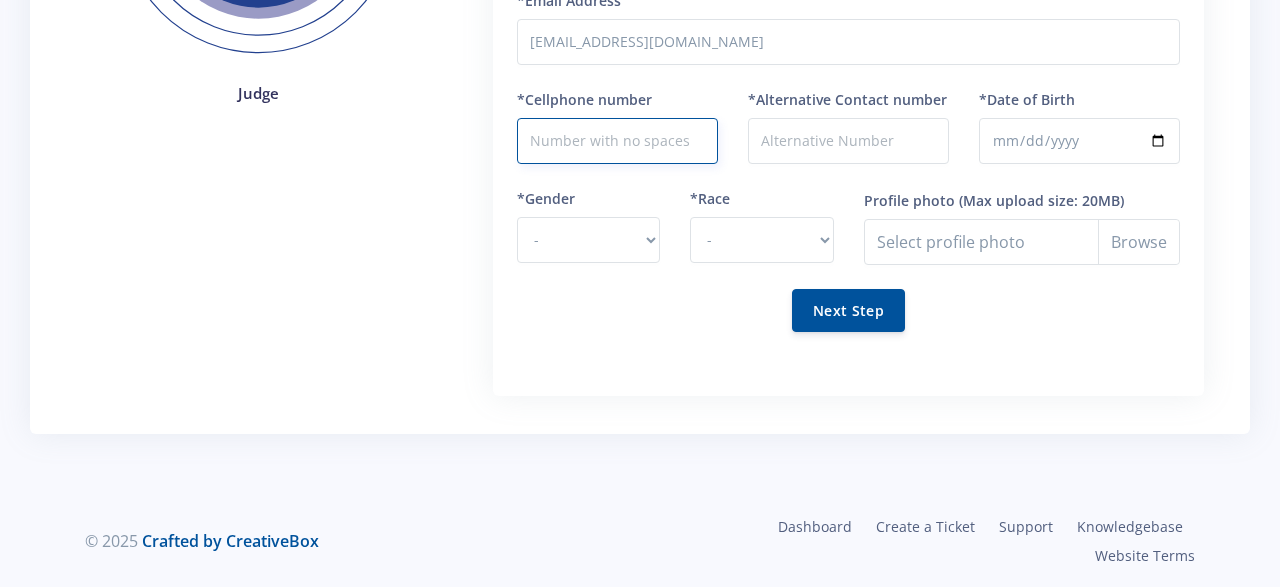 click on "*Cellphone number" at bounding box center [617, 141] 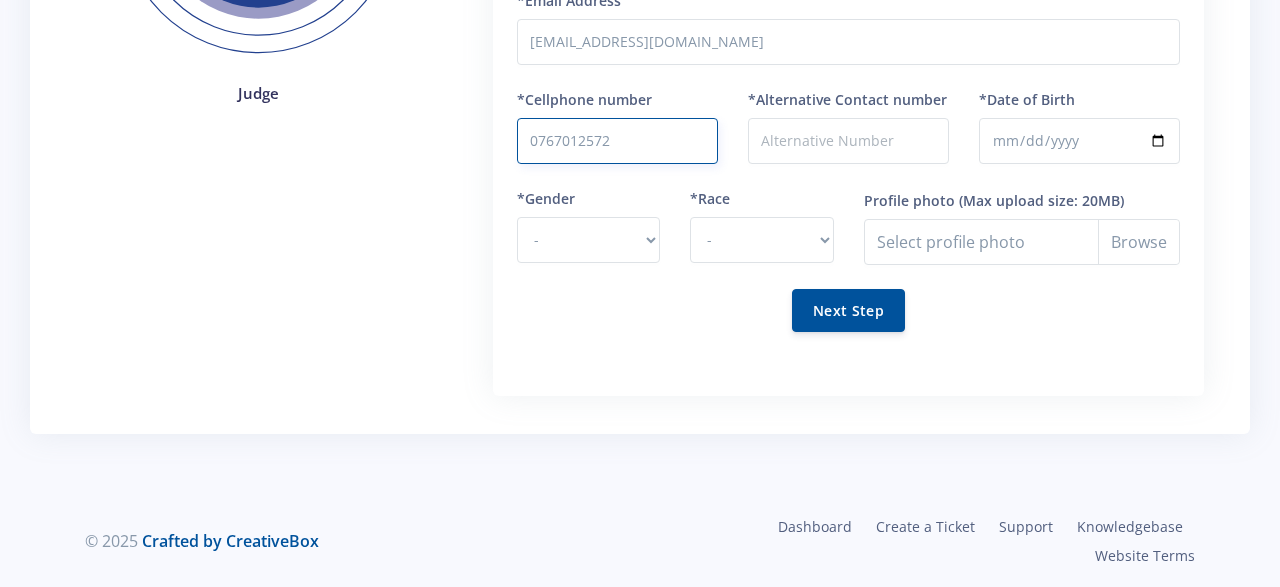 type on "0767012572" 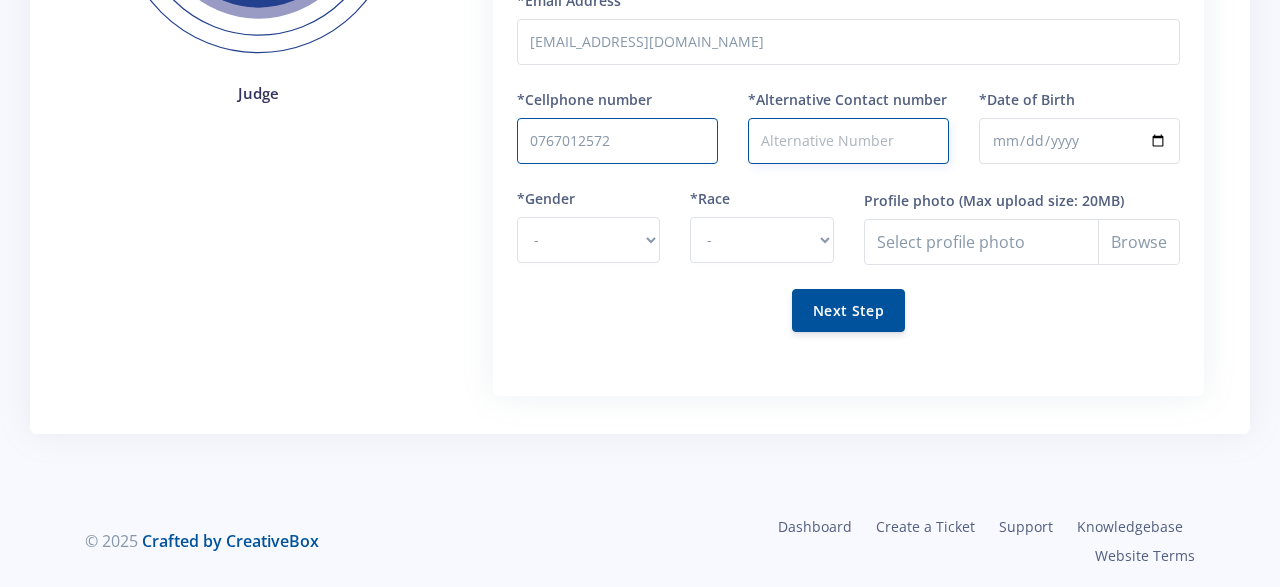 click on "*Alternative Contact number" at bounding box center (848, 141) 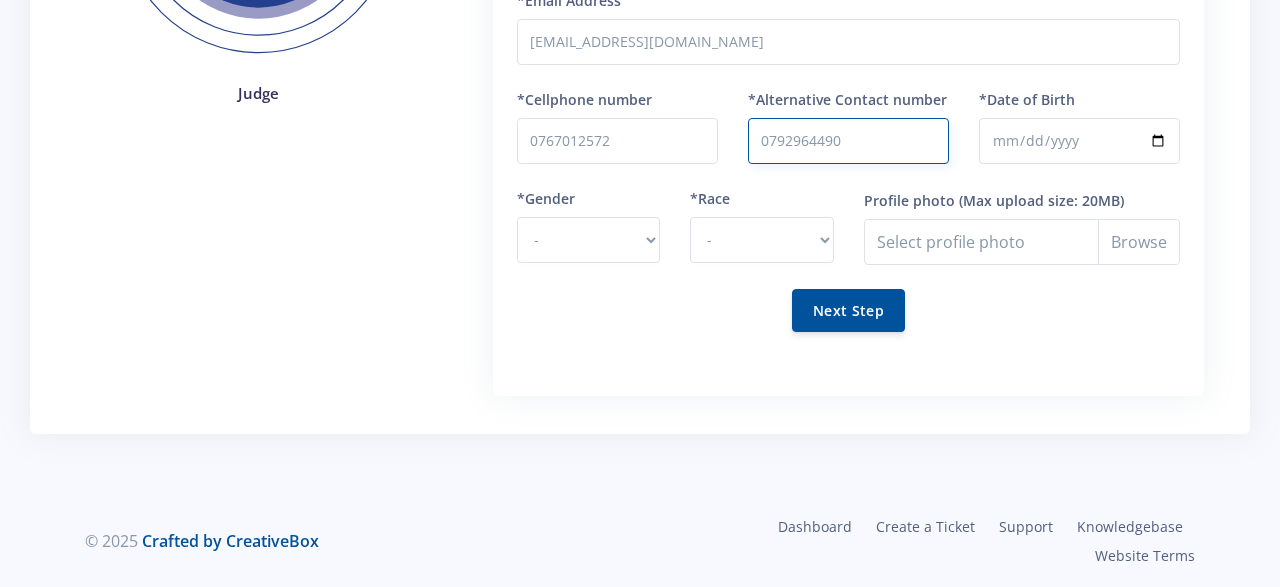type on "0792964490" 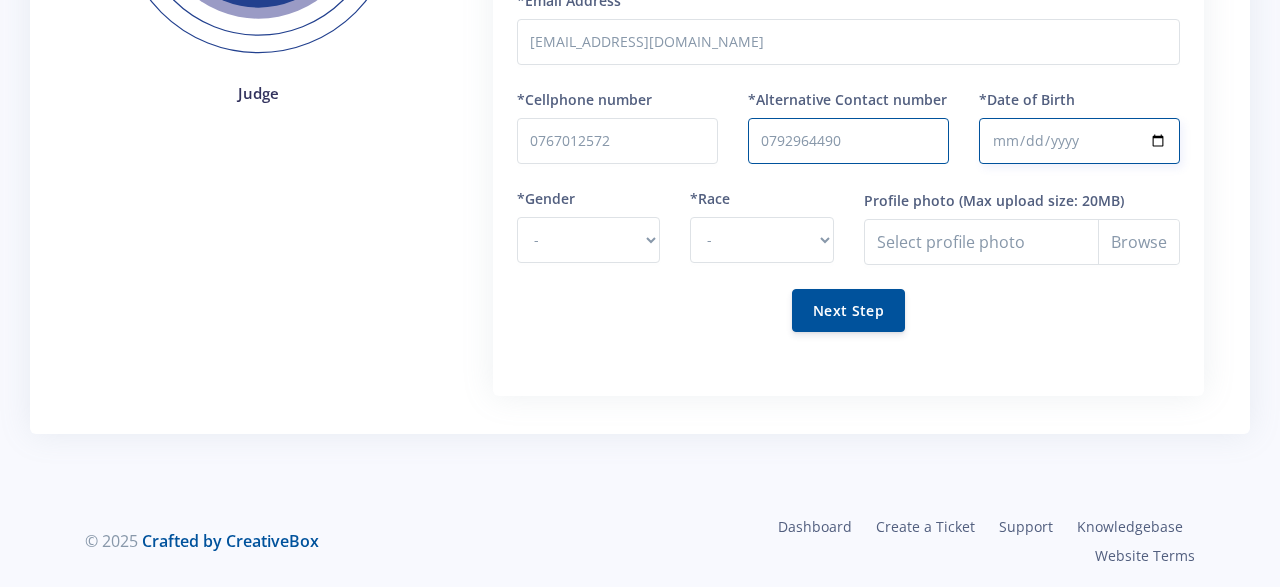 click on "*Date of Birth" at bounding box center [1079, 141] 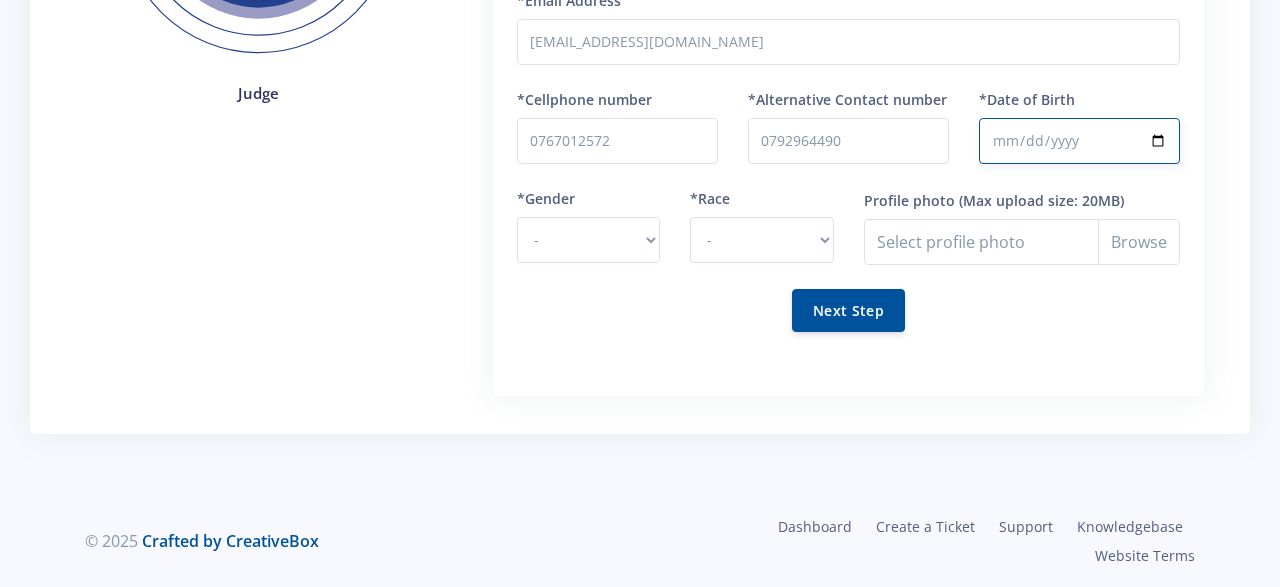 click on "*Date of Birth" at bounding box center [1079, 141] 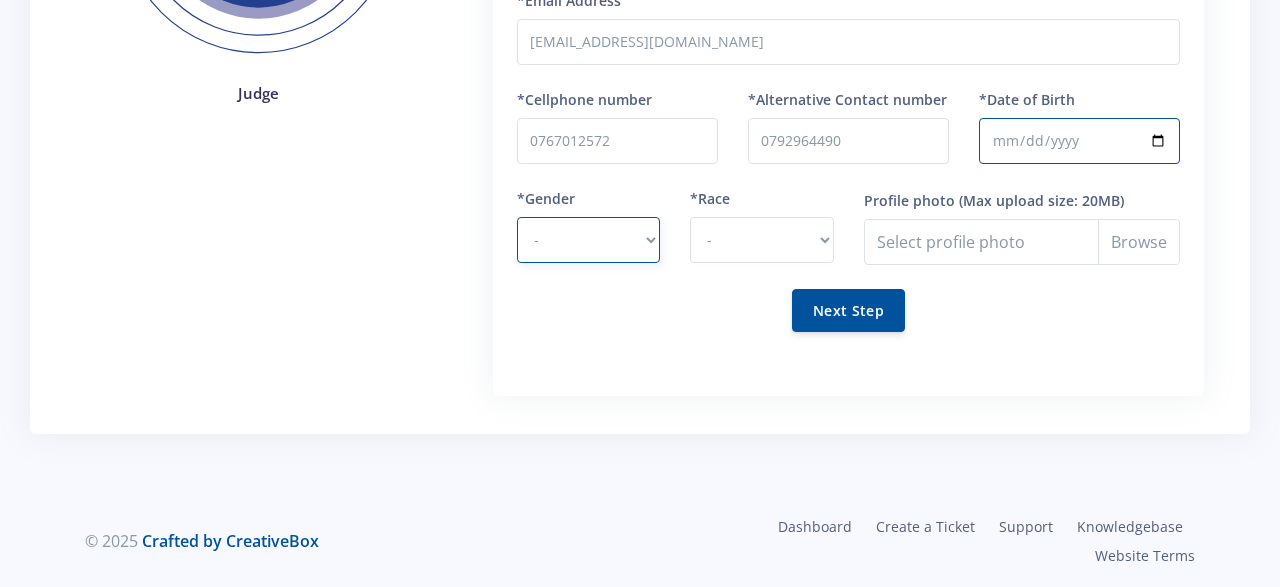 click on "-
Male
Female" at bounding box center (588, 240) 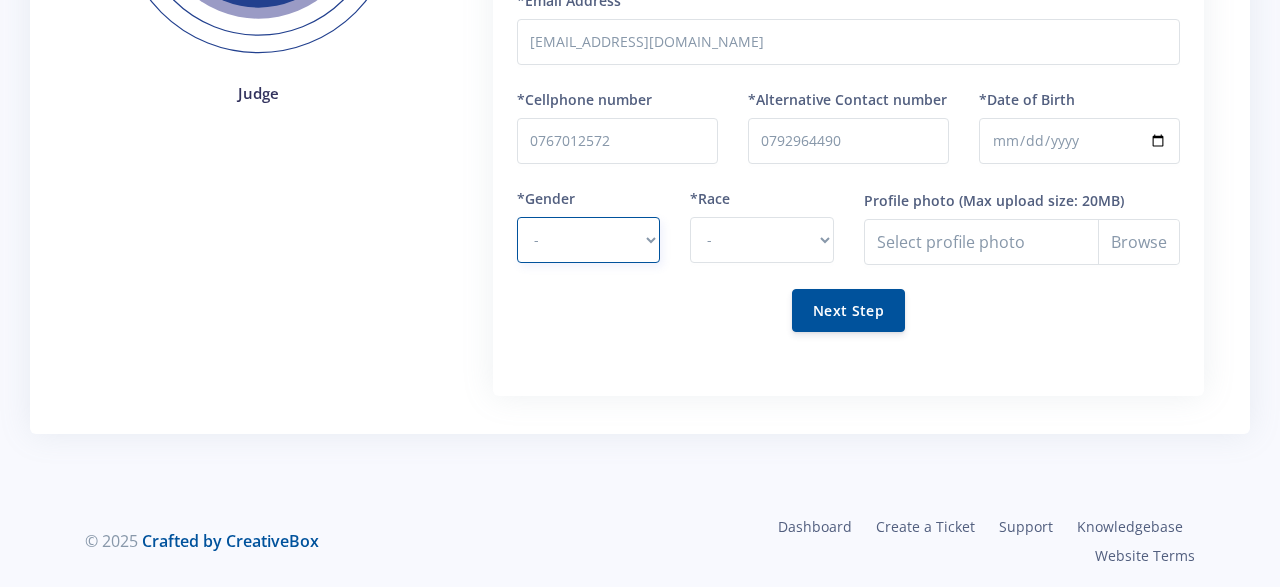 select on "F" 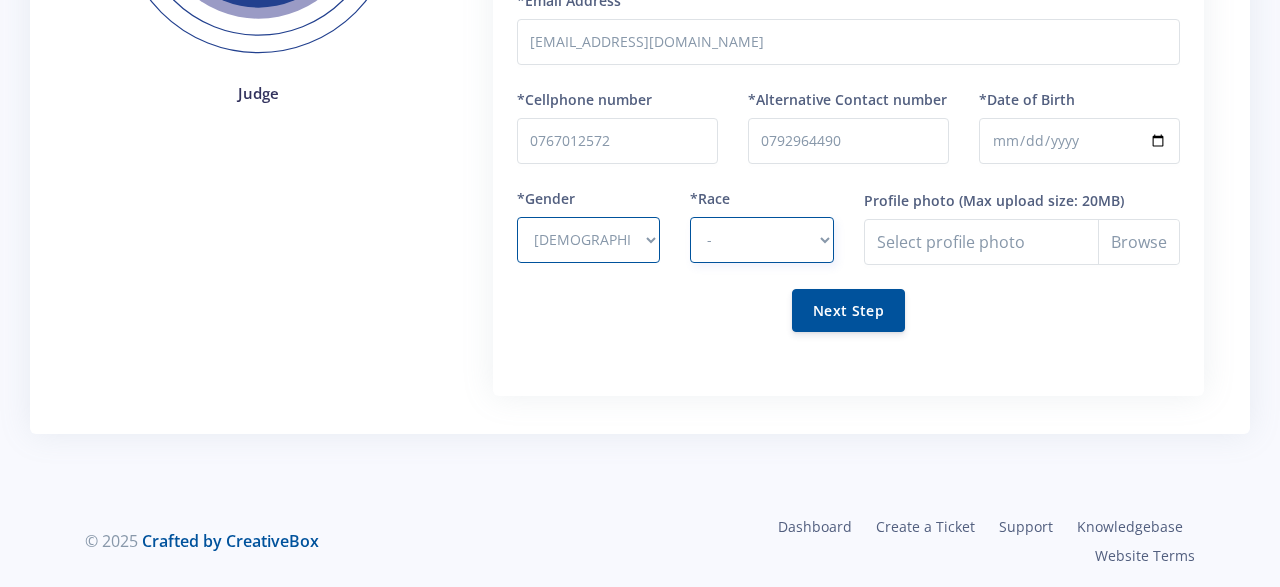click on "-
African
Asian
Coloured
Indian
White
Other" at bounding box center [761, 240] 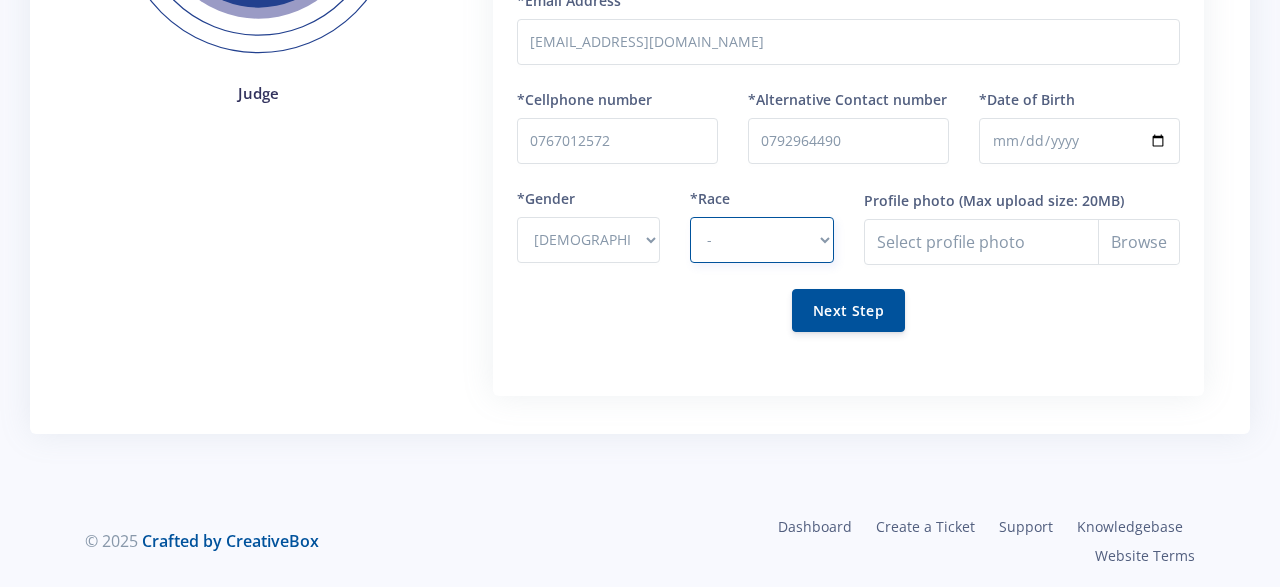 select on "African" 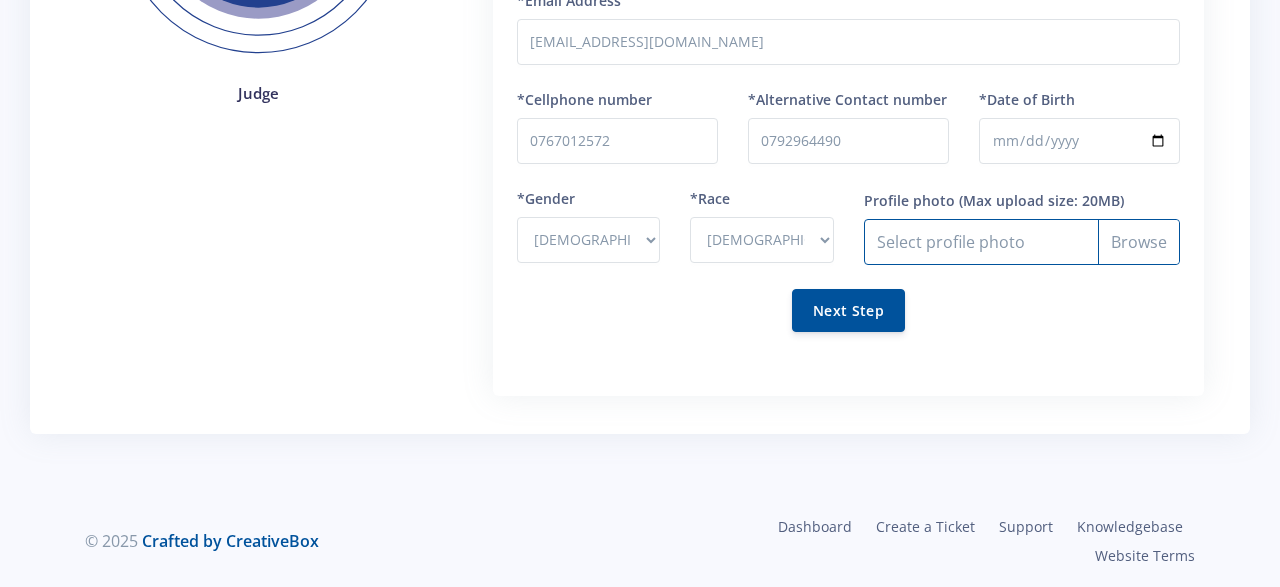 click on "Profile photo" at bounding box center [1022, 242] 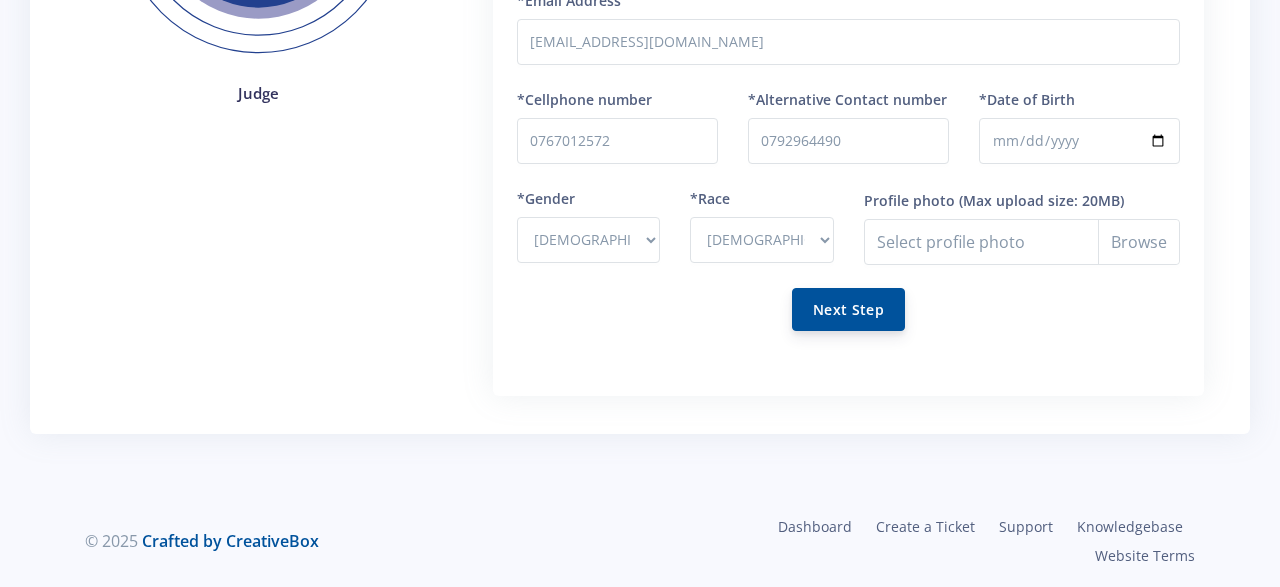 click on "Next
Step" at bounding box center [848, 309] 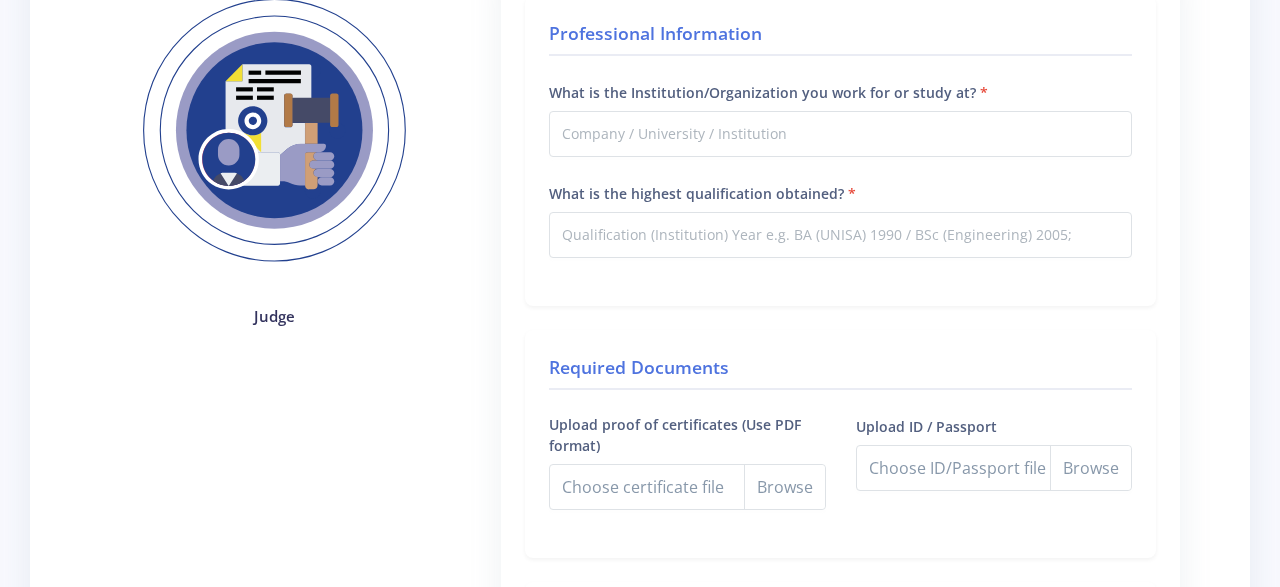 scroll, scrollTop: 312, scrollLeft: 0, axis: vertical 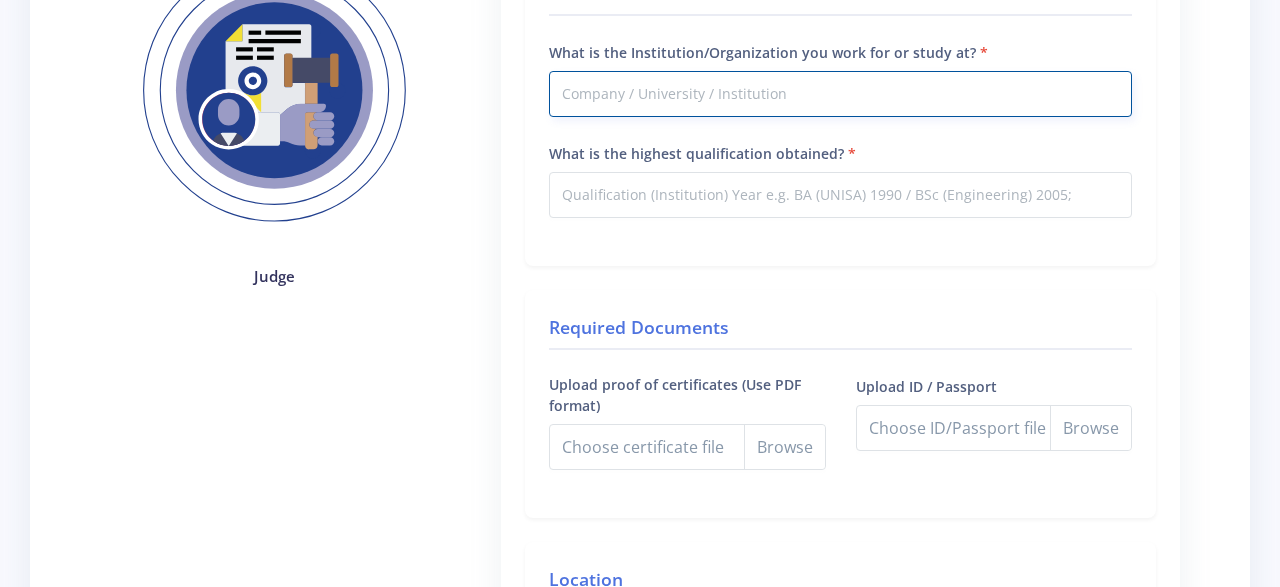 click on "What is the Institution/Organization you work for or study at?" at bounding box center (840, 94) 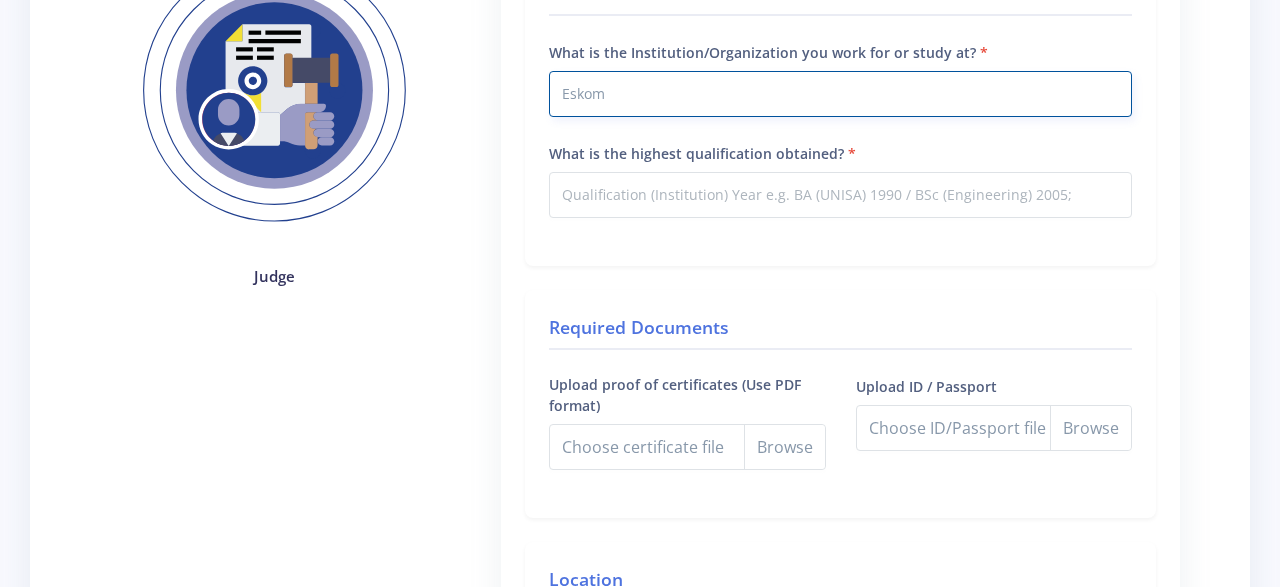 type on "Eskom" 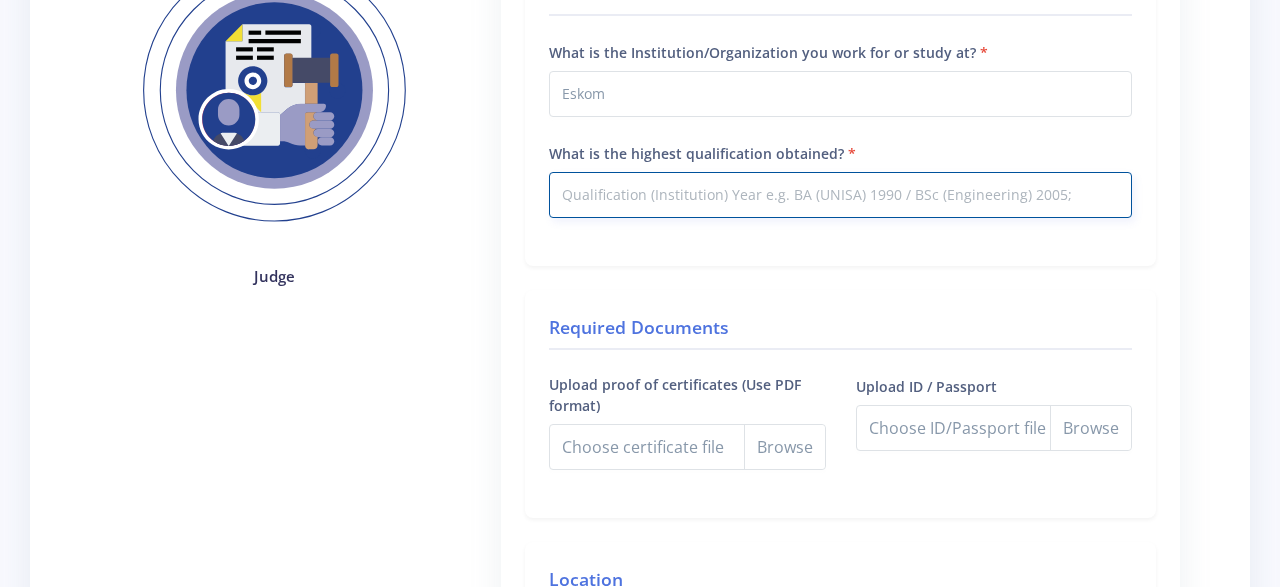 click on "What is the highest qualification obtained?" at bounding box center (840, 195) 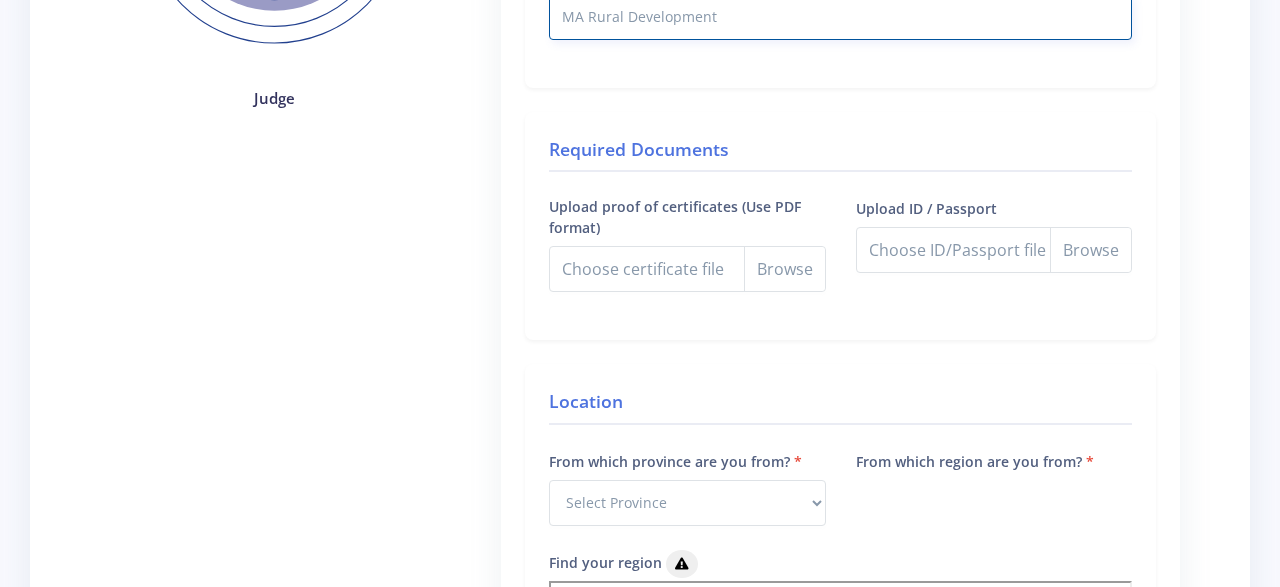 scroll, scrollTop: 520, scrollLeft: 0, axis: vertical 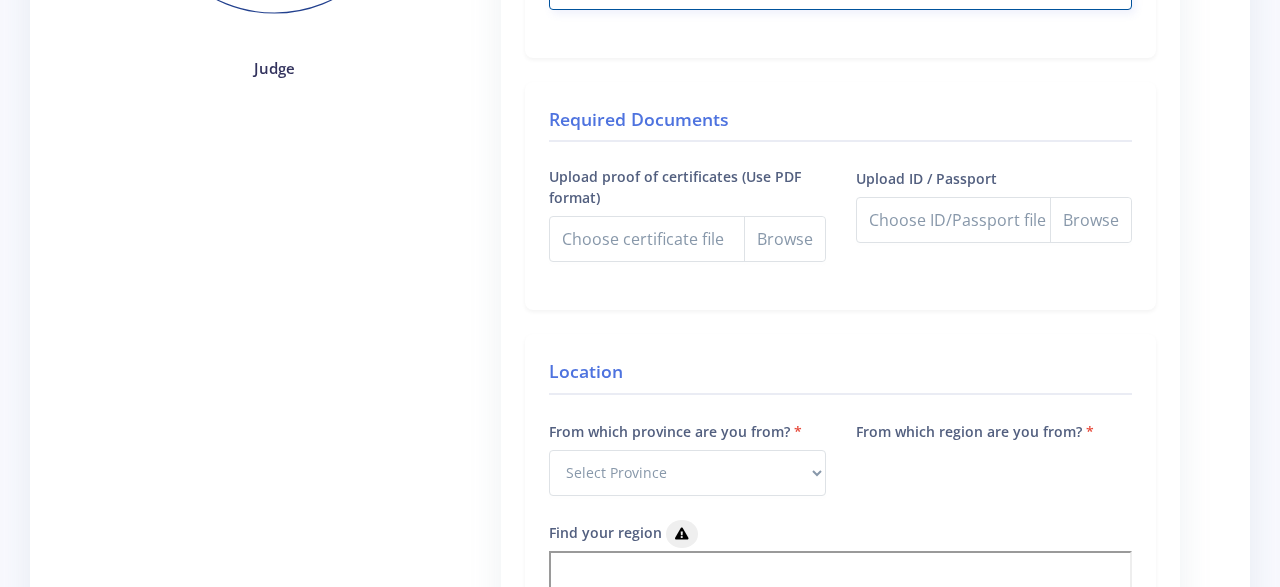 type on "MA Rural Development" 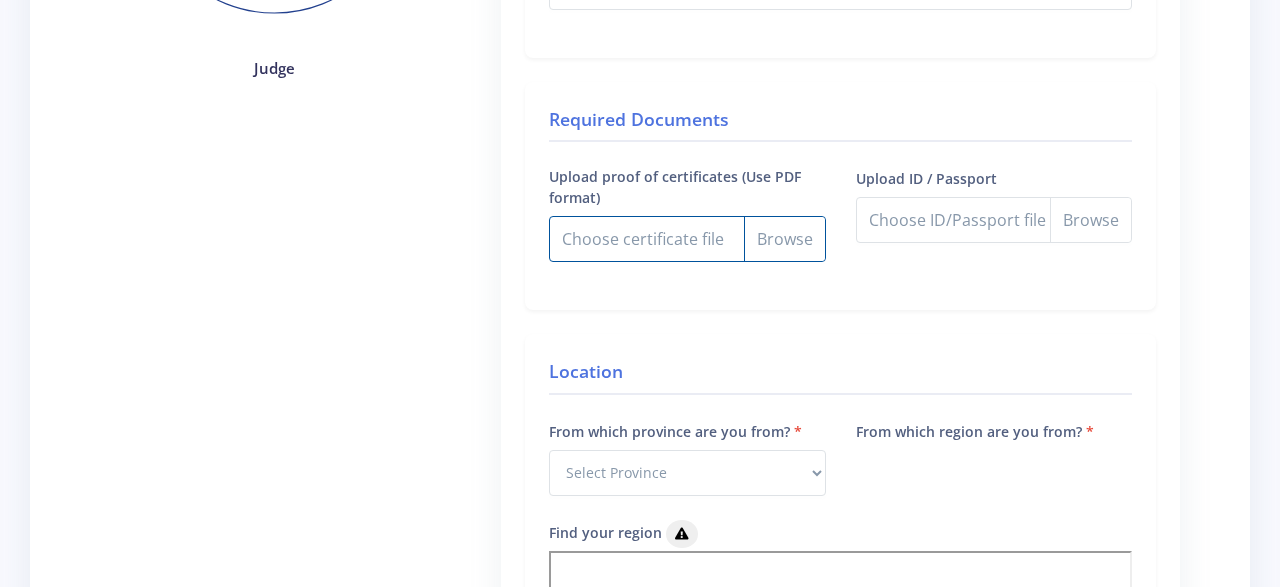 click on "Upload proof of certificates (Use PDF format)" at bounding box center (687, 239) 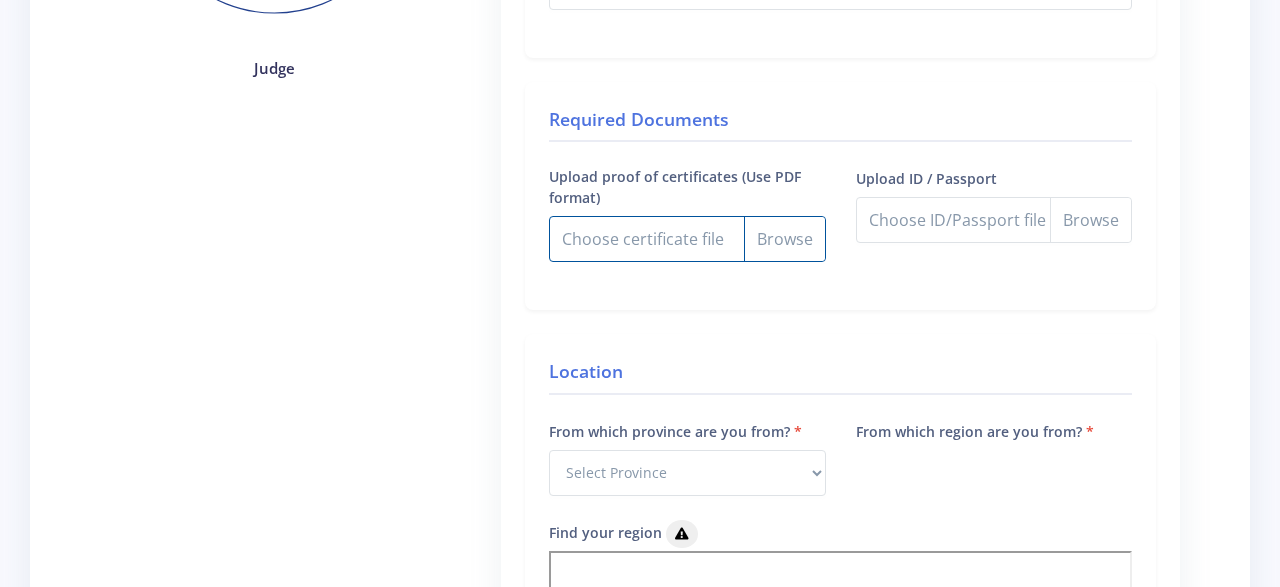 type on "C:\fakepath\Qualifications and ID_Bhila PF.pdf" 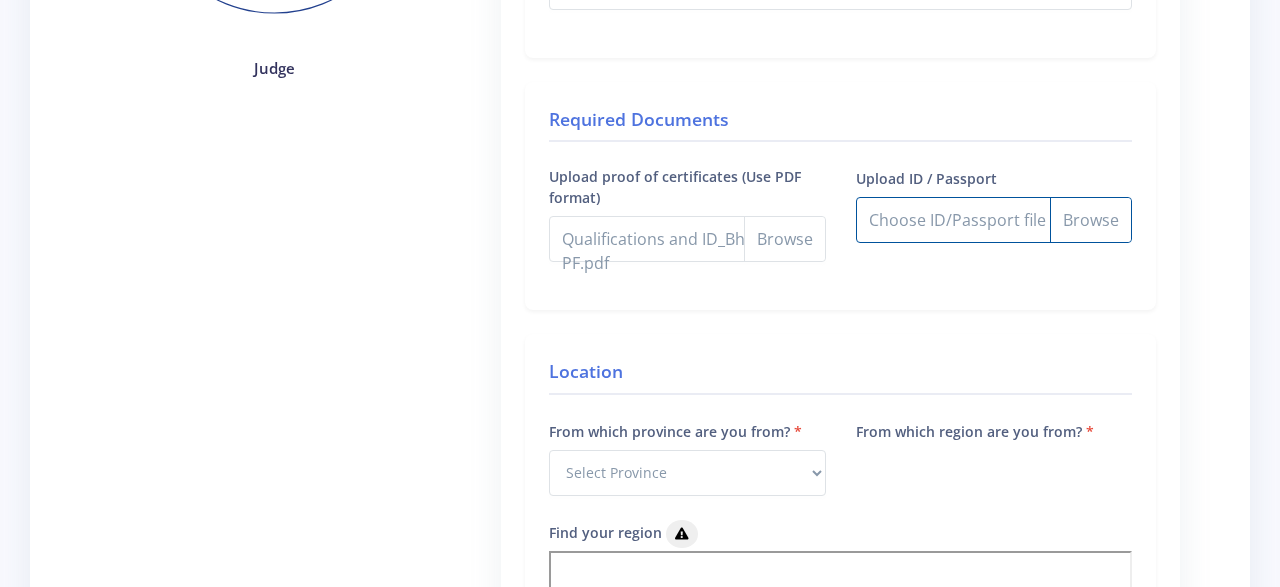 click on "Upload ID / Passport" at bounding box center (994, 220) 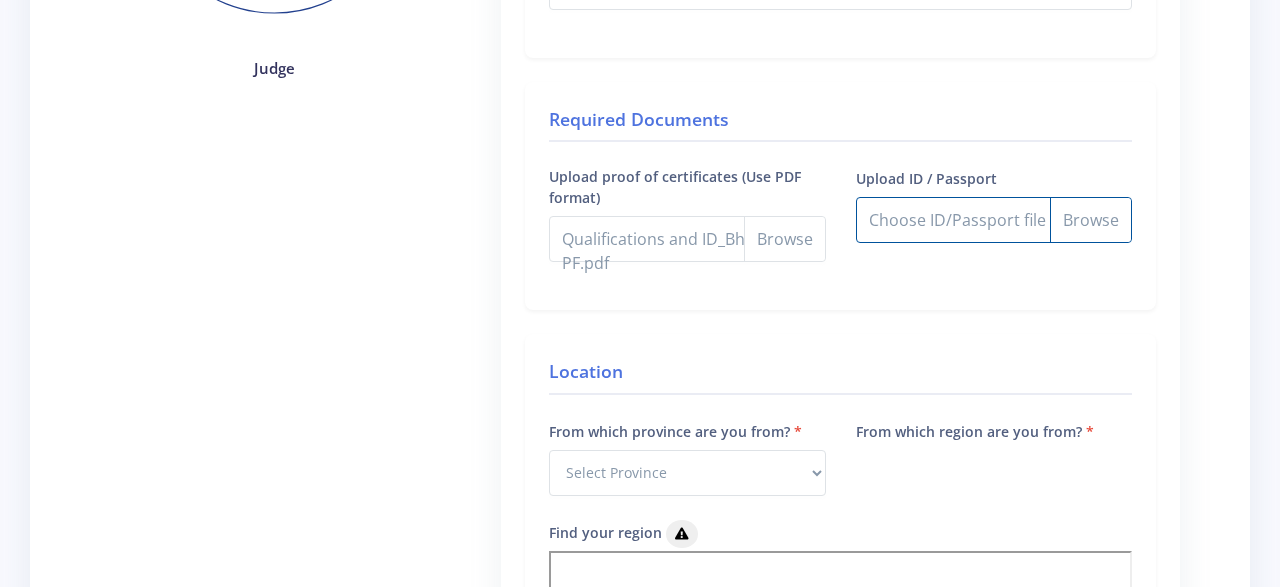 type on "C:\fakepath\ID_Bhila.pdf" 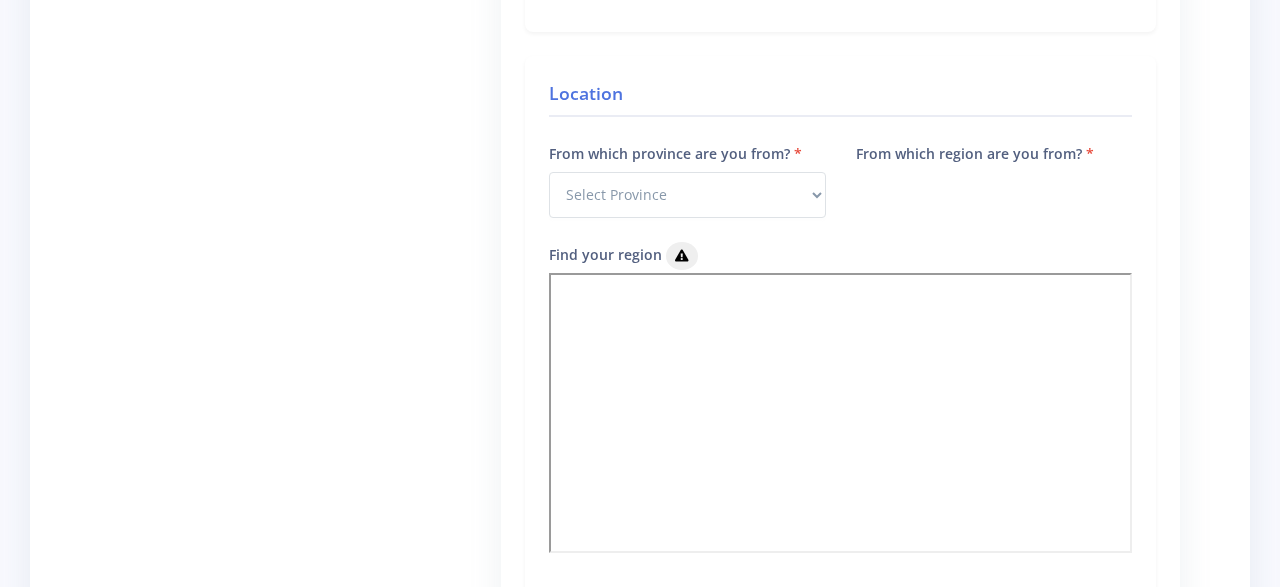 scroll, scrollTop: 832, scrollLeft: 0, axis: vertical 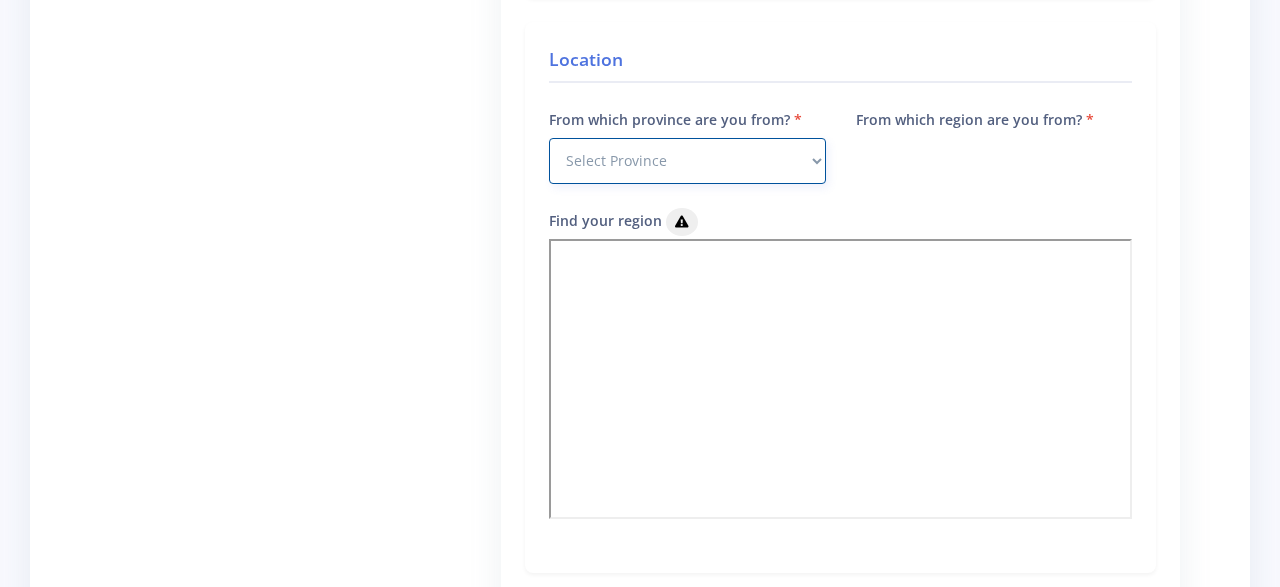 click on "Select Province
Western Cape
Eastern Cape
Northern Cape
North West
Free State" at bounding box center (687, 161) 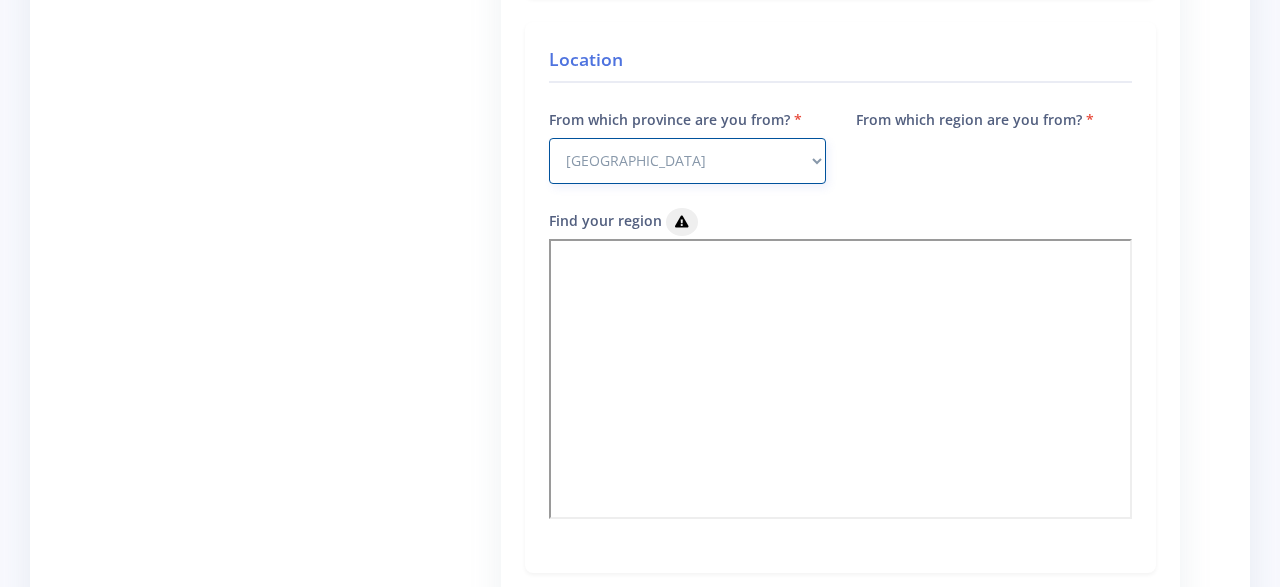 click on "Mpumalanga" at bounding box center (0, 0) 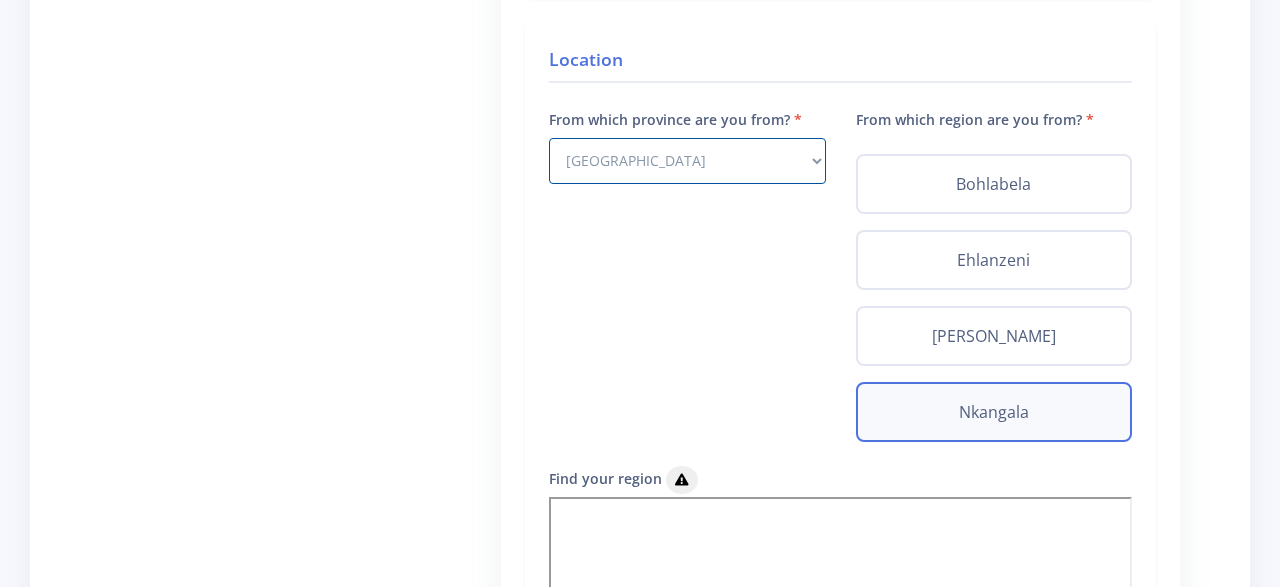 click on "Nkangala" at bounding box center [994, 412] 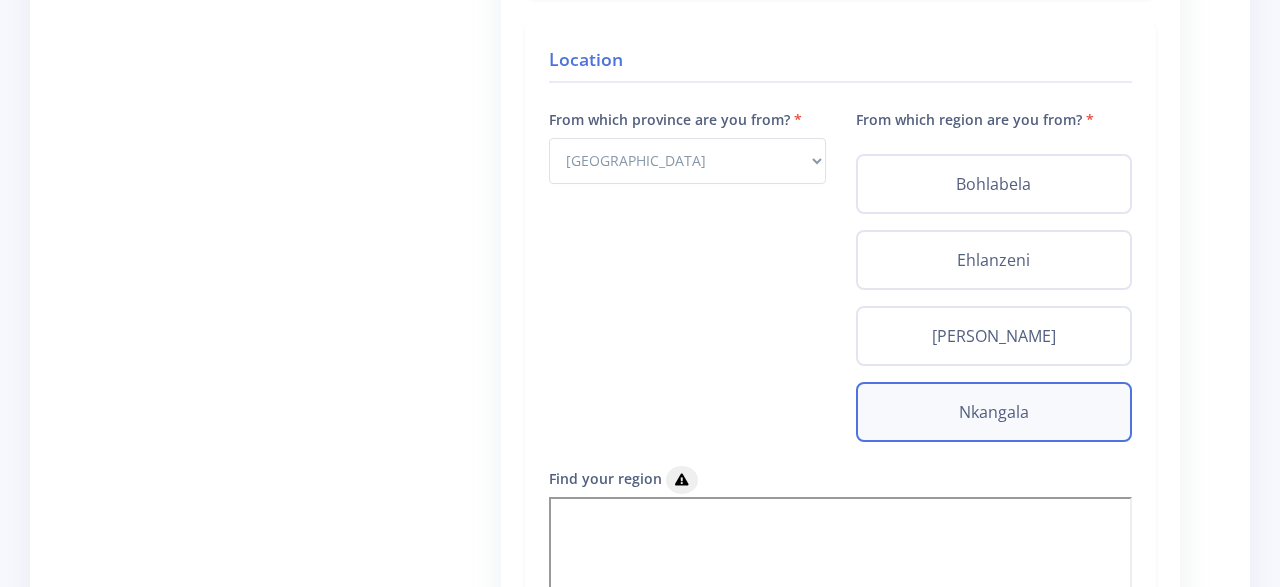 click on "Nkangala" at bounding box center (880, 406) 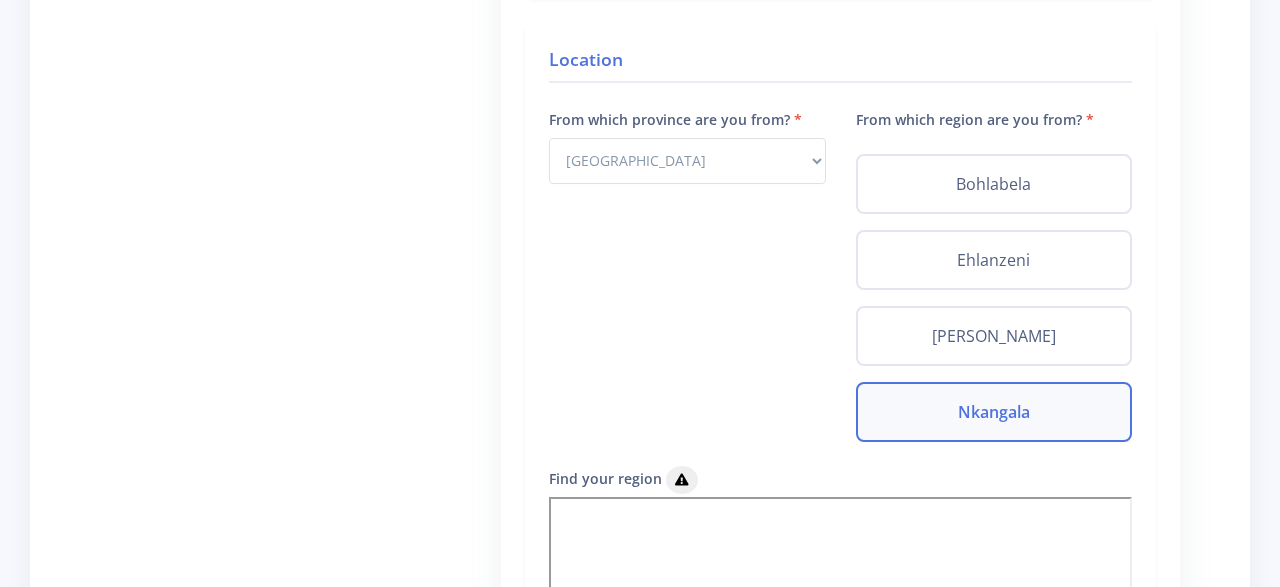 click on "Nkangala" at bounding box center [994, 412] 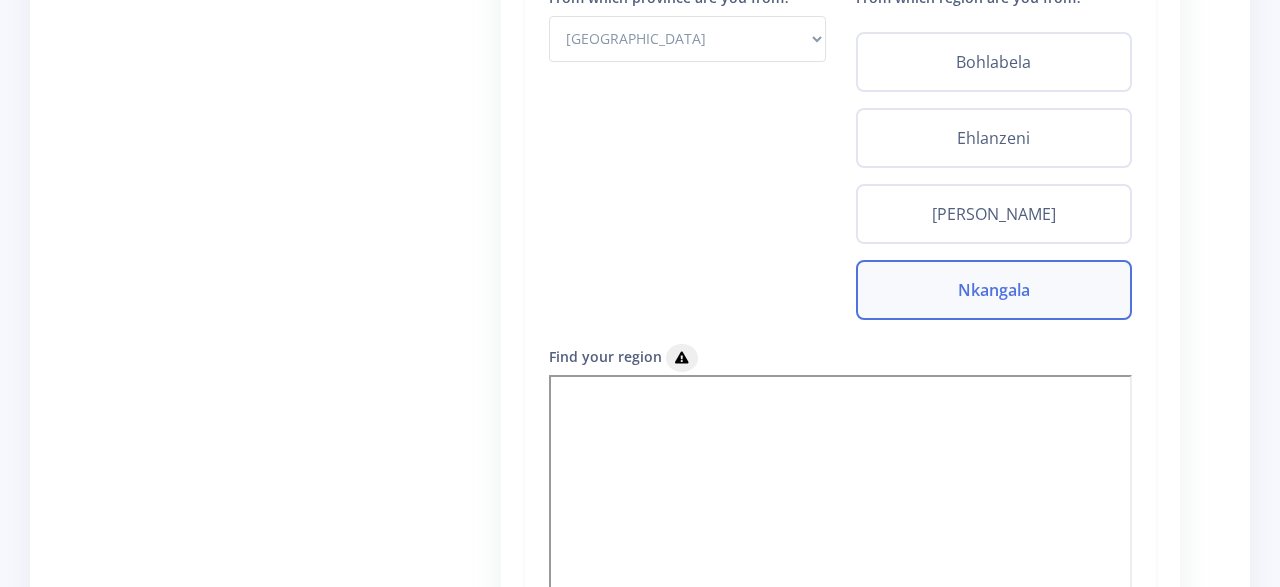 scroll, scrollTop: 1248, scrollLeft: 0, axis: vertical 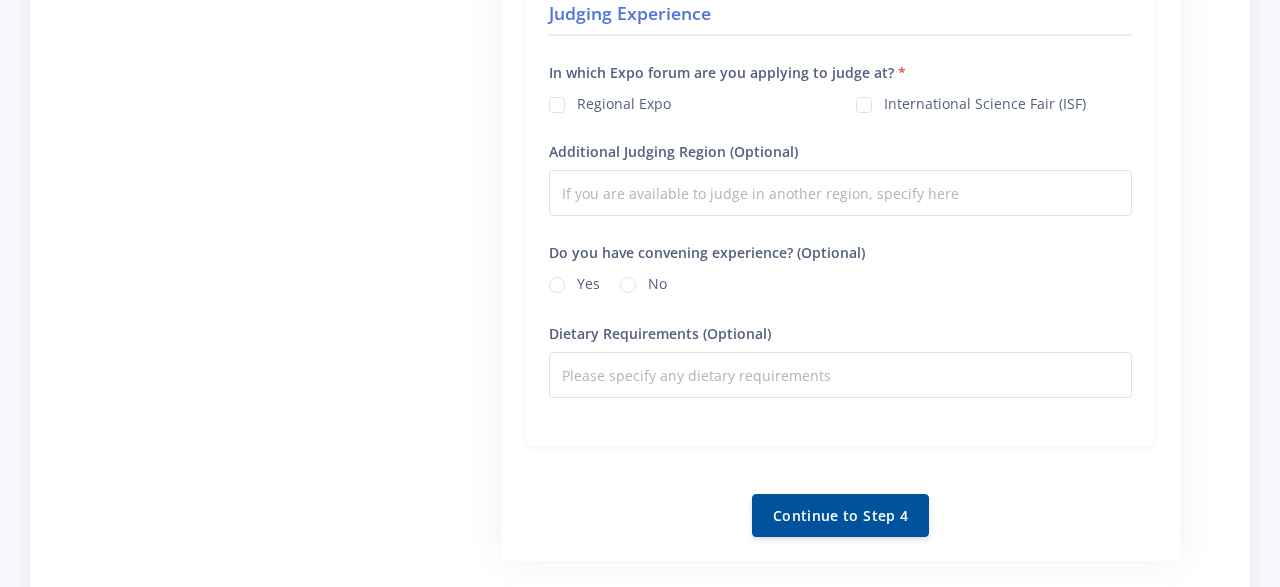 click on "Regional Expo" at bounding box center (624, 101) 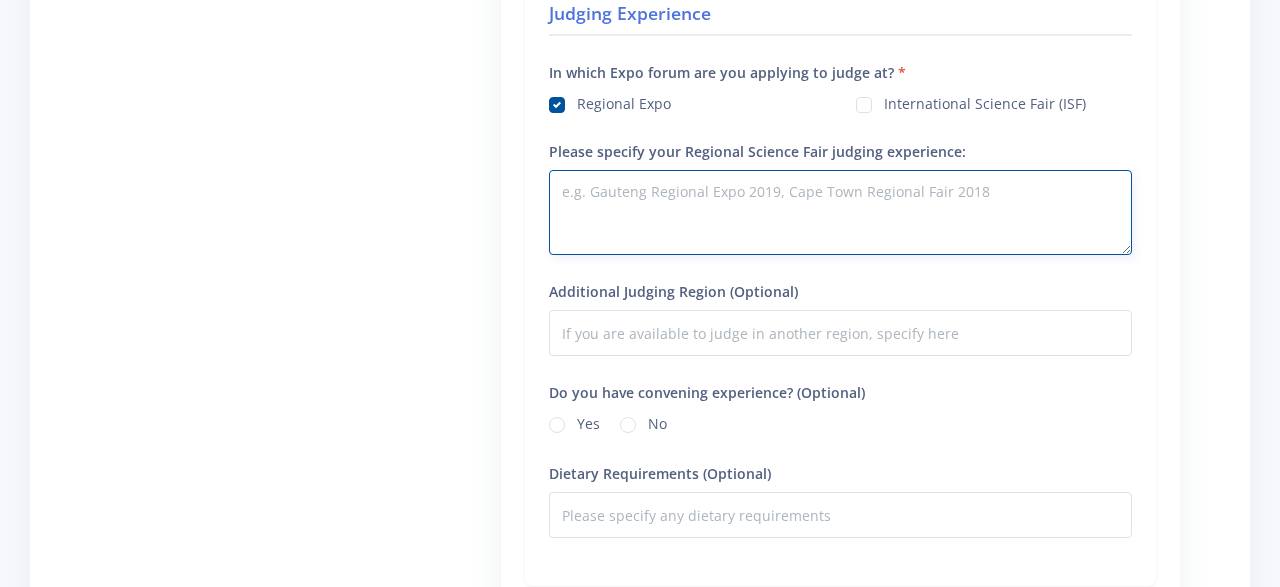 click on "Please specify your Regional Science Fair judging experience:" at bounding box center (840, 212) 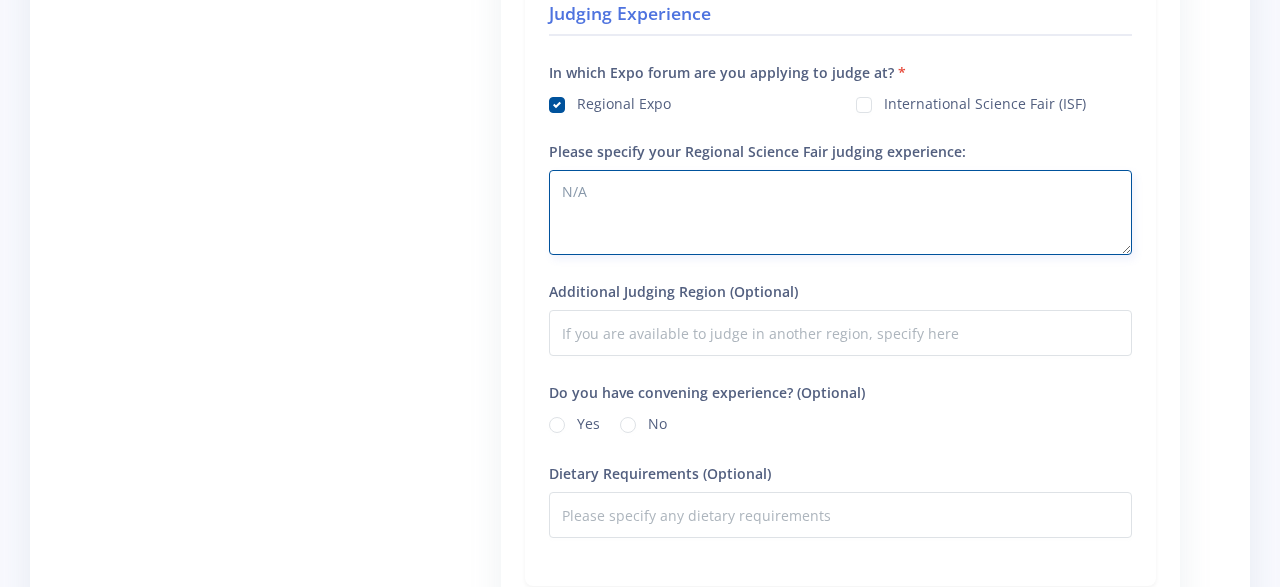 type on "N/A" 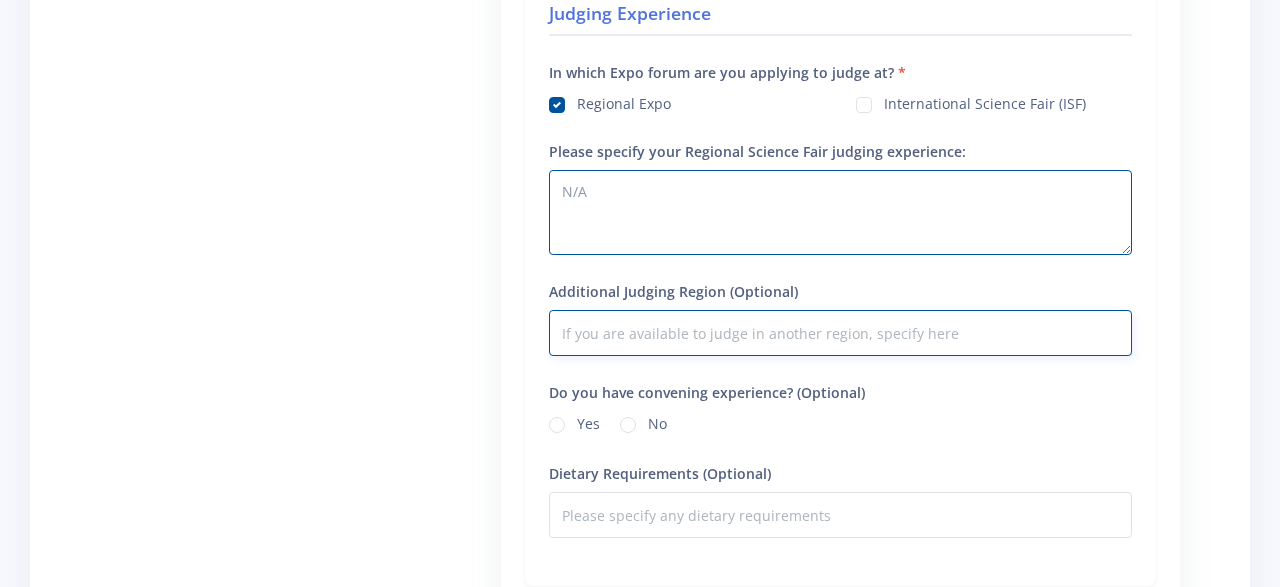 click on "Additional Judging Region (Optional)" at bounding box center [840, 333] 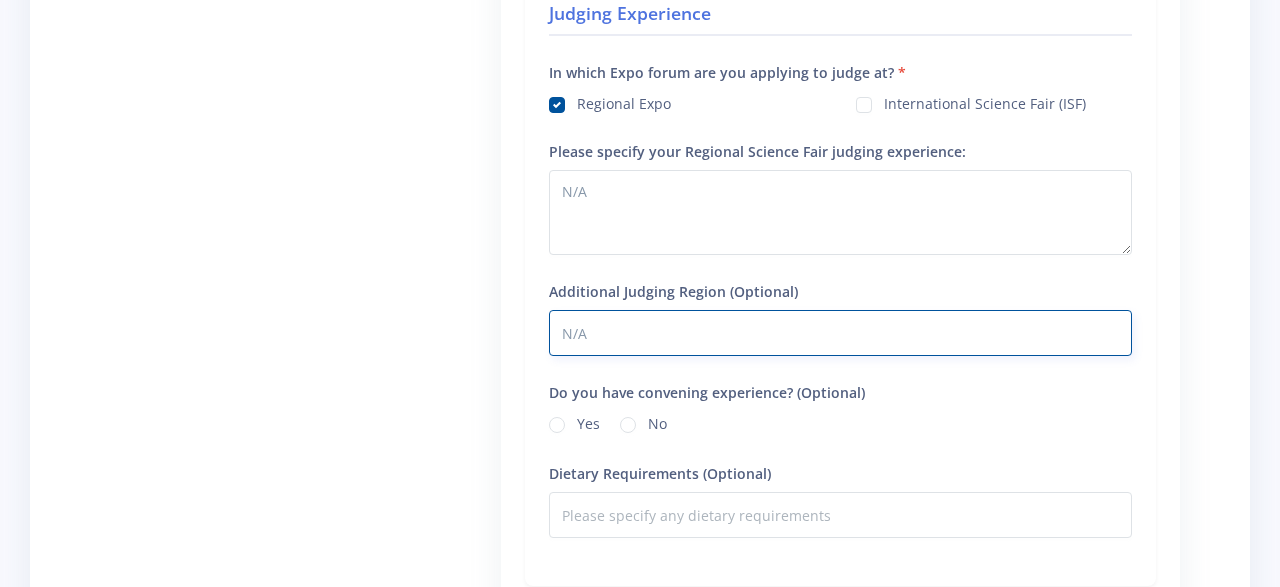type on "N/A" 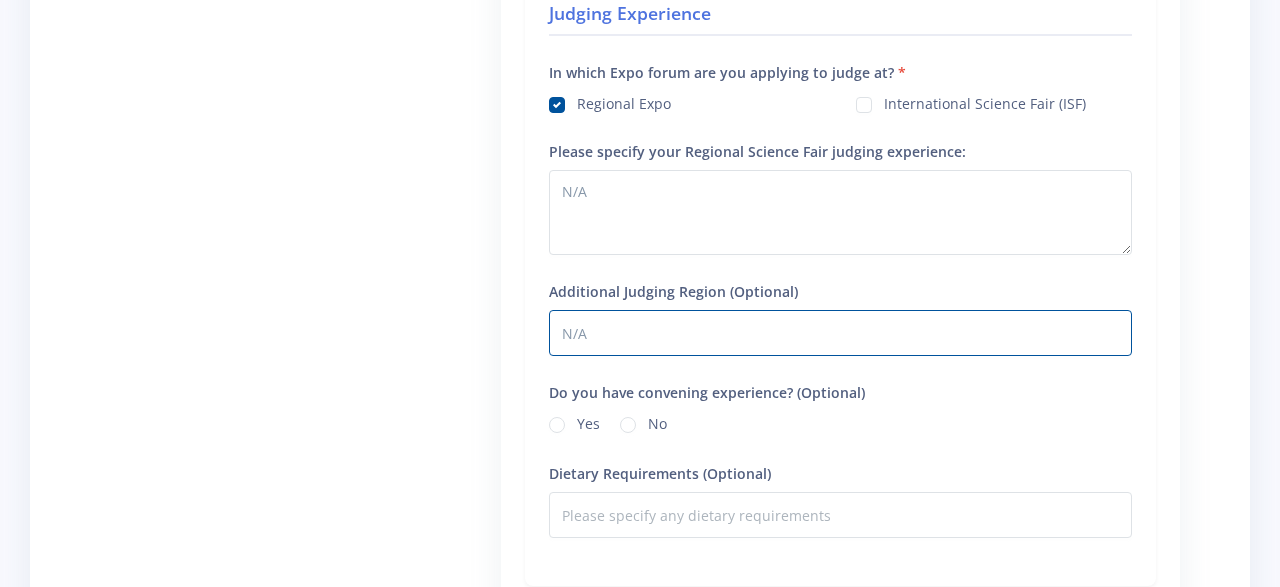 click on "No" at bounding box center [657, 421] 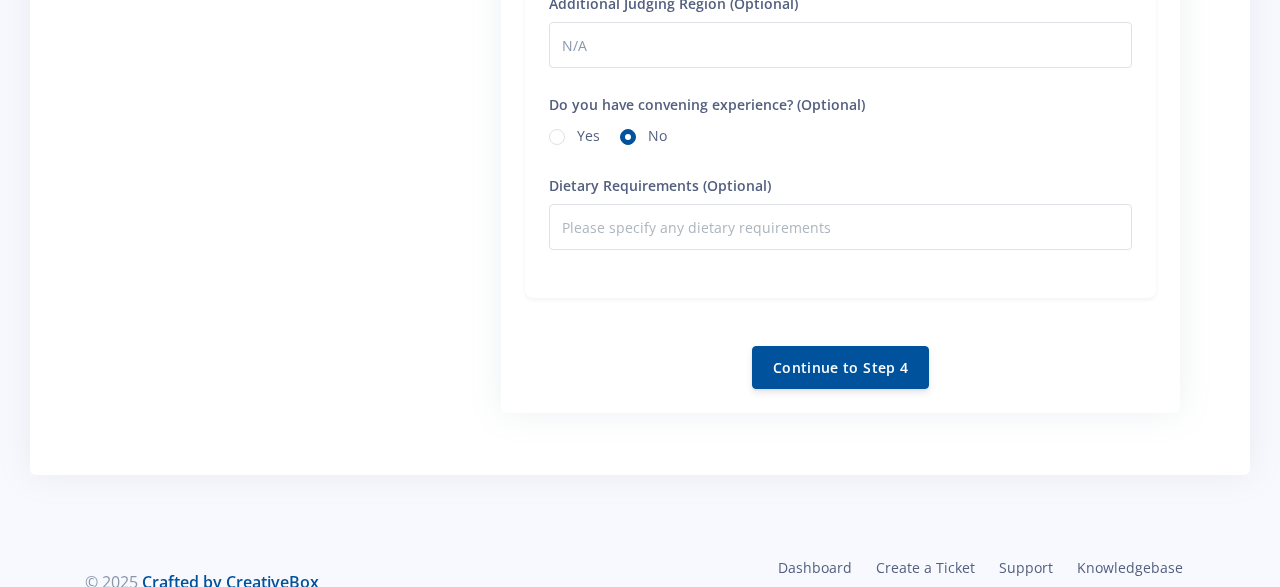 scroll, scrollTop: 2023, scrollLeft: 0, axis: vertical 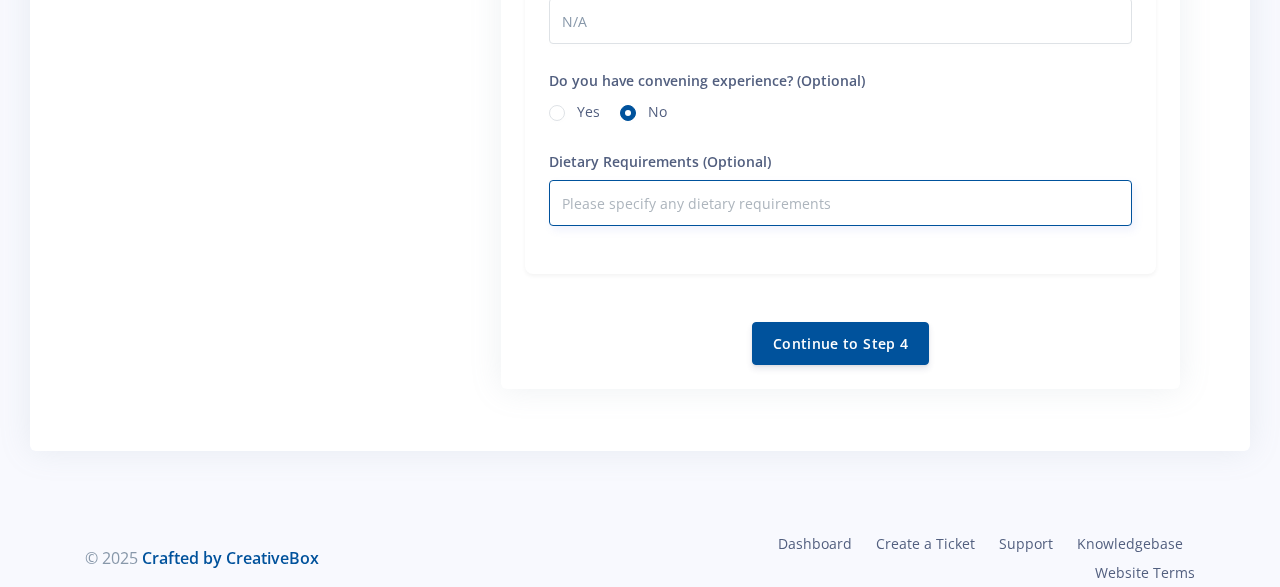 click on "Dietary Requirements (Optional)" at bounding box center [840, 203] 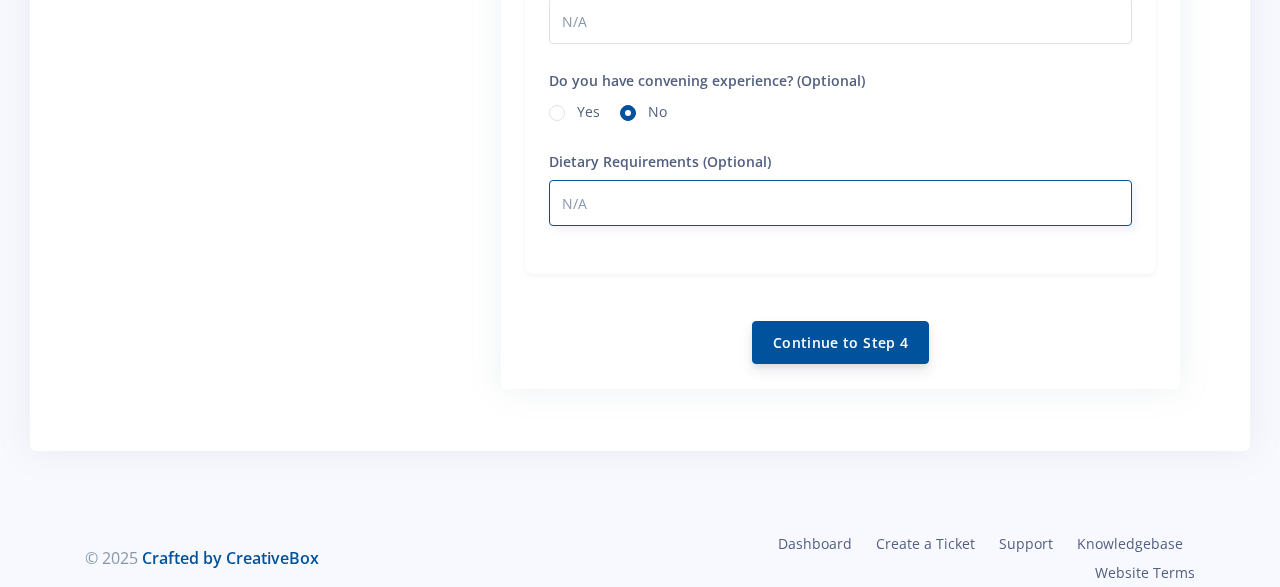type on "N/A" 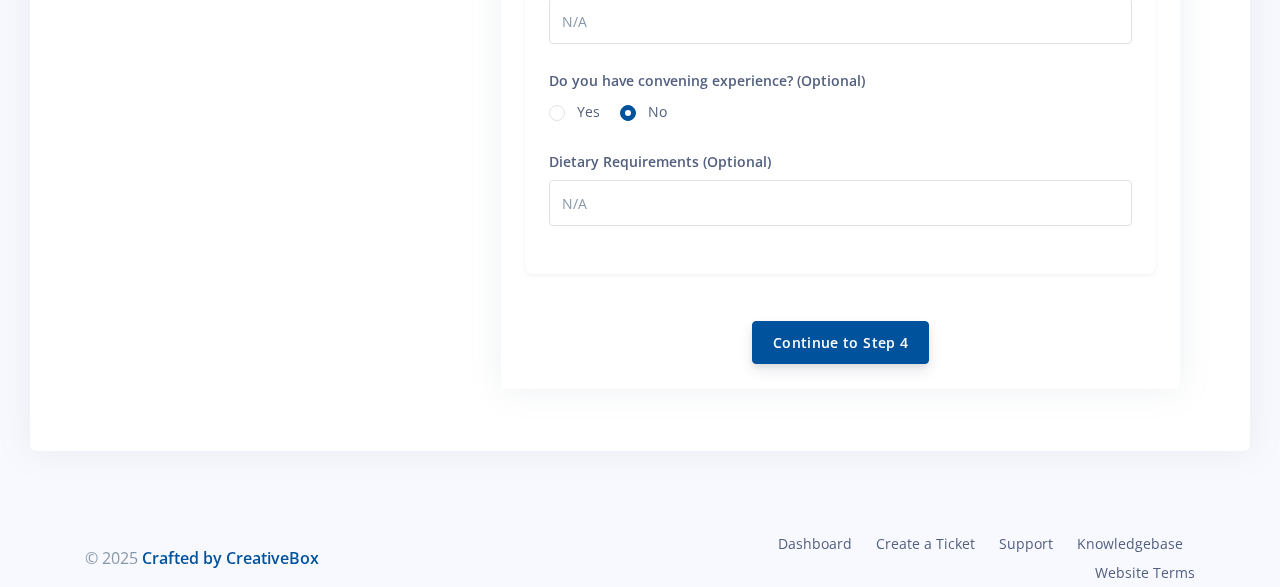 click on "Continue to Step 4" at bounding box center (840, 342) 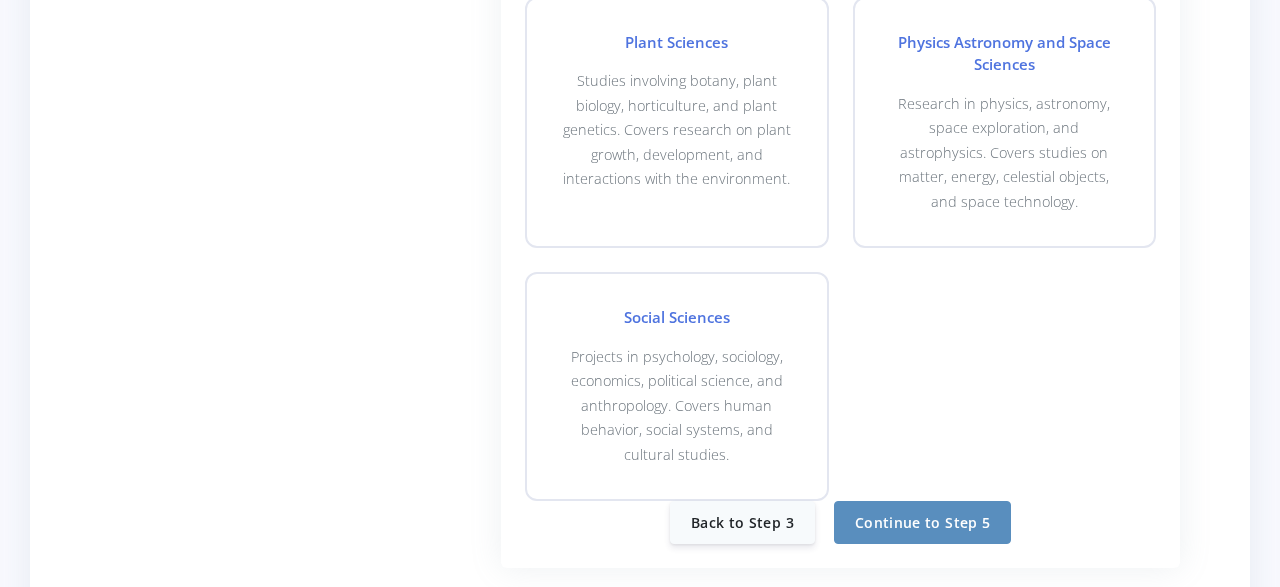 scroll, scrollTop: 2080, scrollLeft: 0, axis: vertical 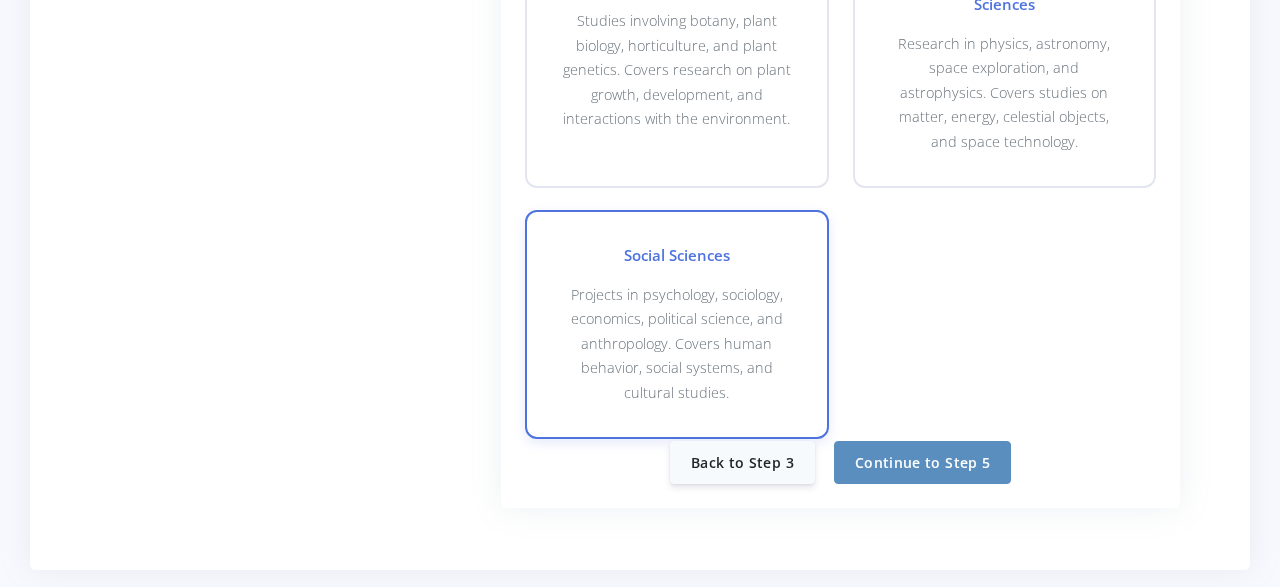 click on "Projects in psychology, sociology, economics, political science, and anthropology. Covers human behavior, social systems, and cultural studies." at bounding box center [676, 344] 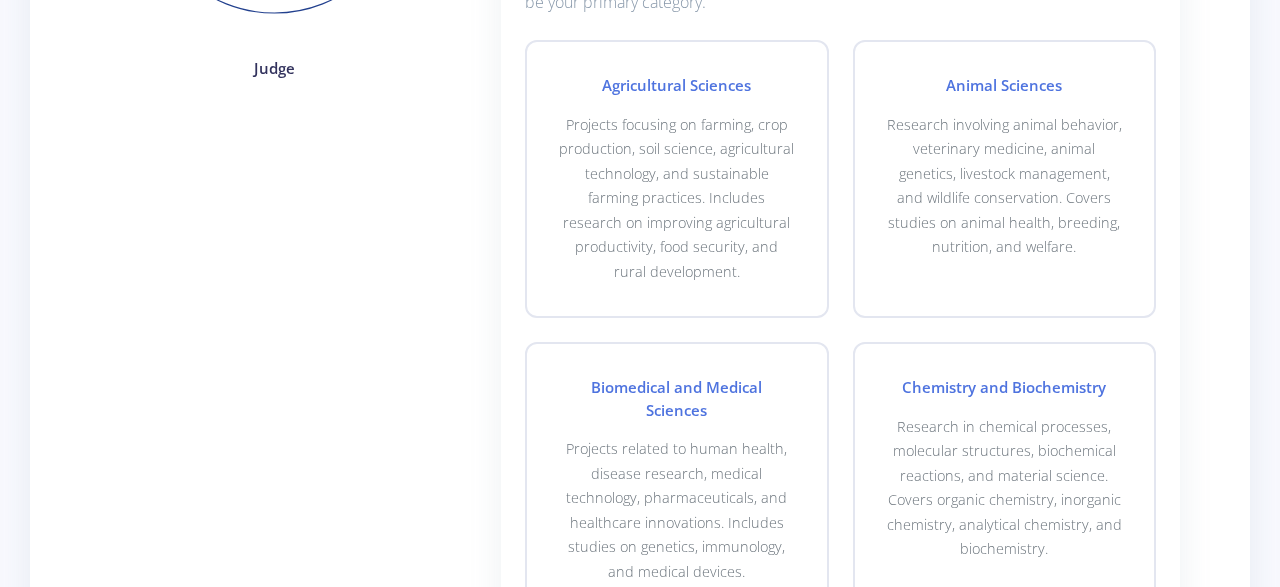 scroll, scrollTop: 416, scrollLeft: 0, axis: vertical 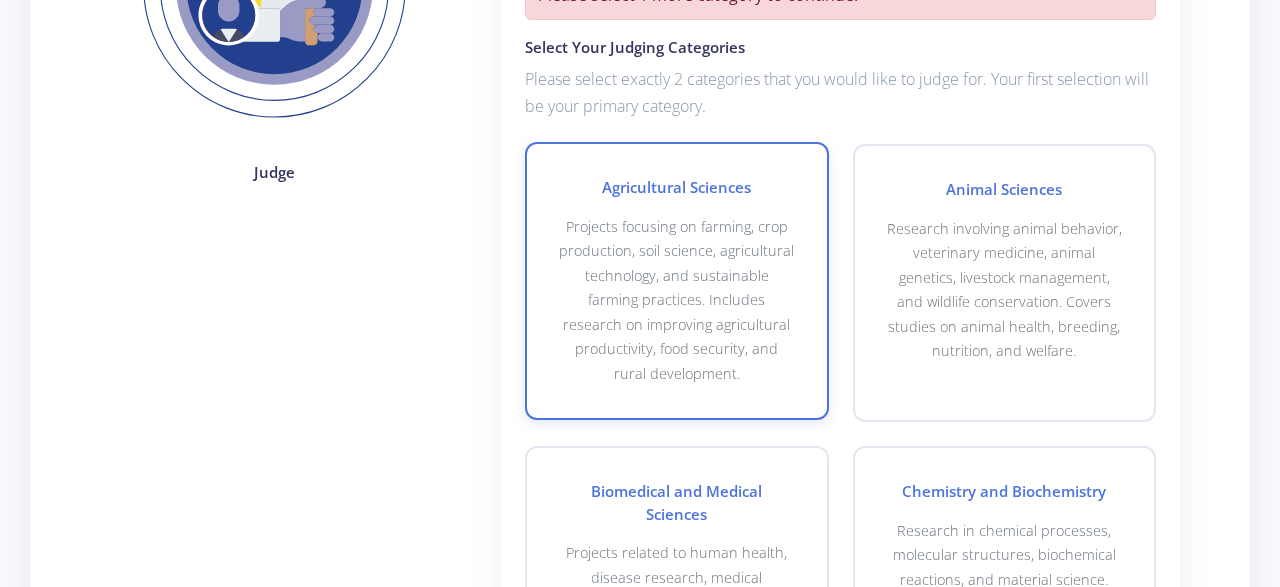 click on "Projects focusing on farming, crop production, soil science, agricultural technology, and sustainable farming practices. Includes research on improving agricultural productivity, food security, and rural development." at bounding box center [676, 300] 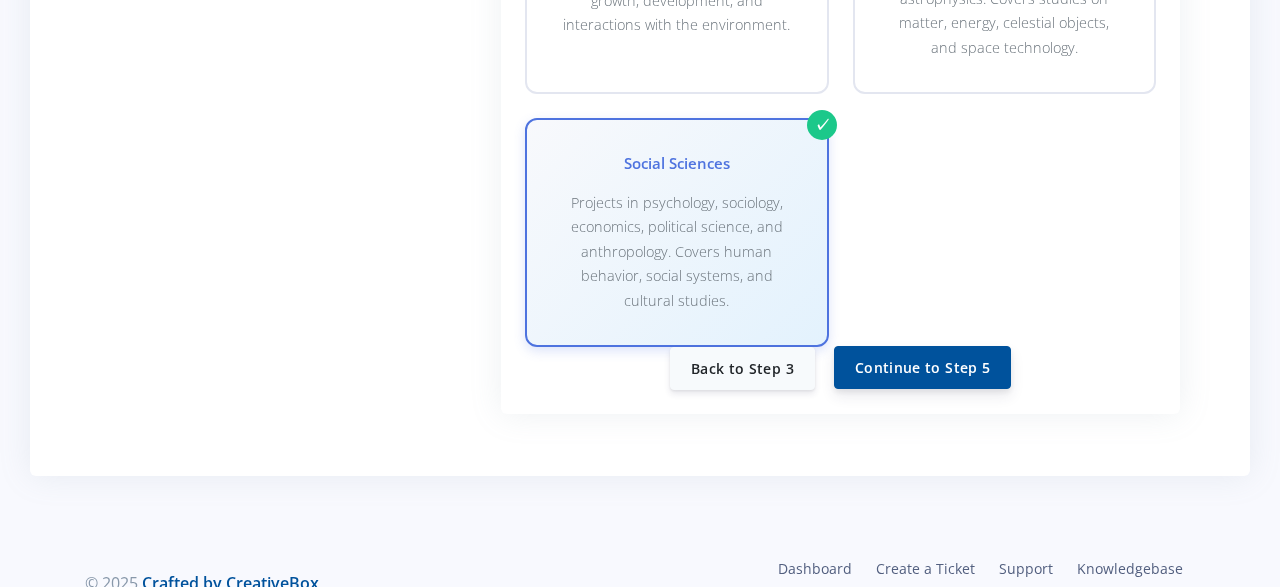 scroll, scrollTop: 2215, scrollLeft: 0, axis: vertical 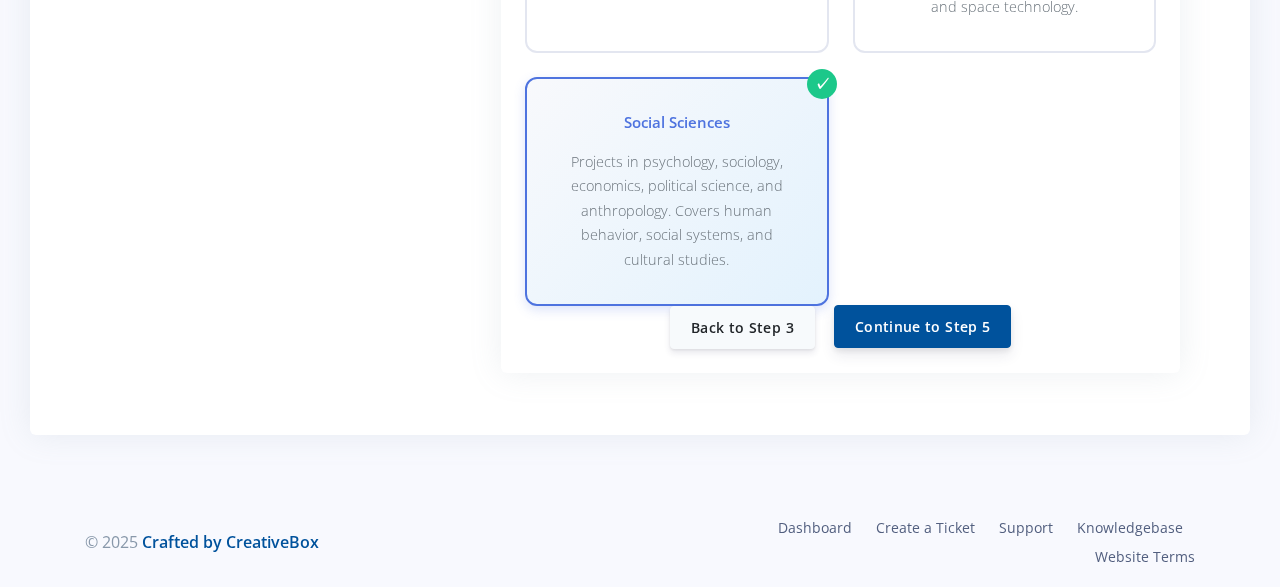 click on "Continue to Step 5" at bounding box center [922, 326] 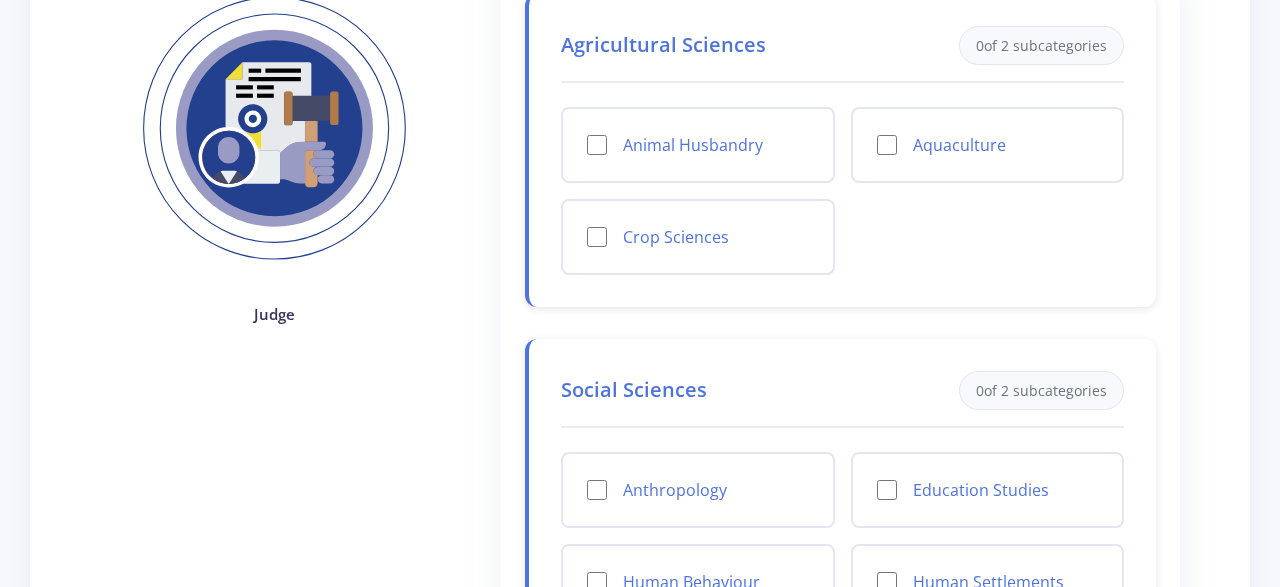 scroll, scrollTop: 312, scrollLeft: 0, axis: vertical 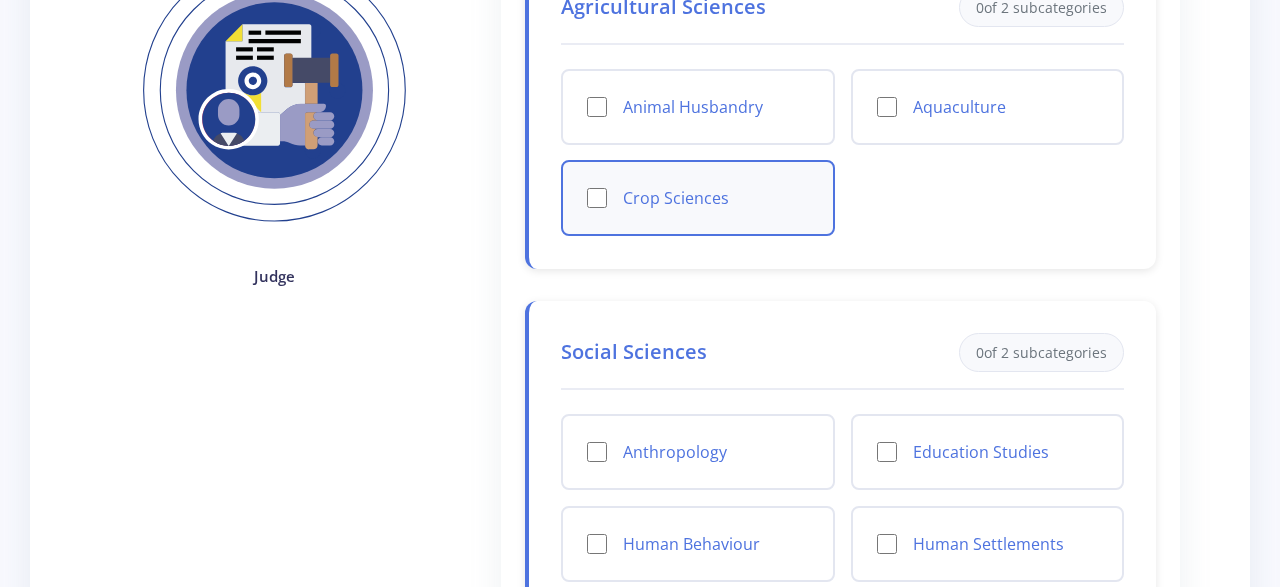 click on "Crop Sciences" at bounding box center [597, 198] 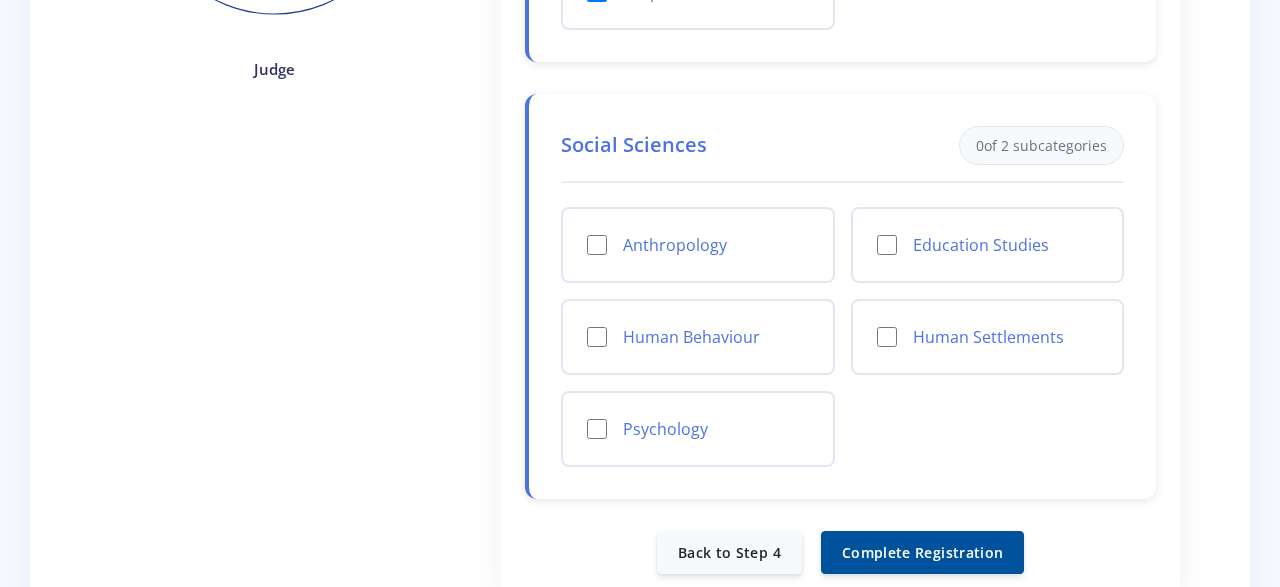 scroll, scrollTop: 520, scrollLeft: 0, axis: vertical 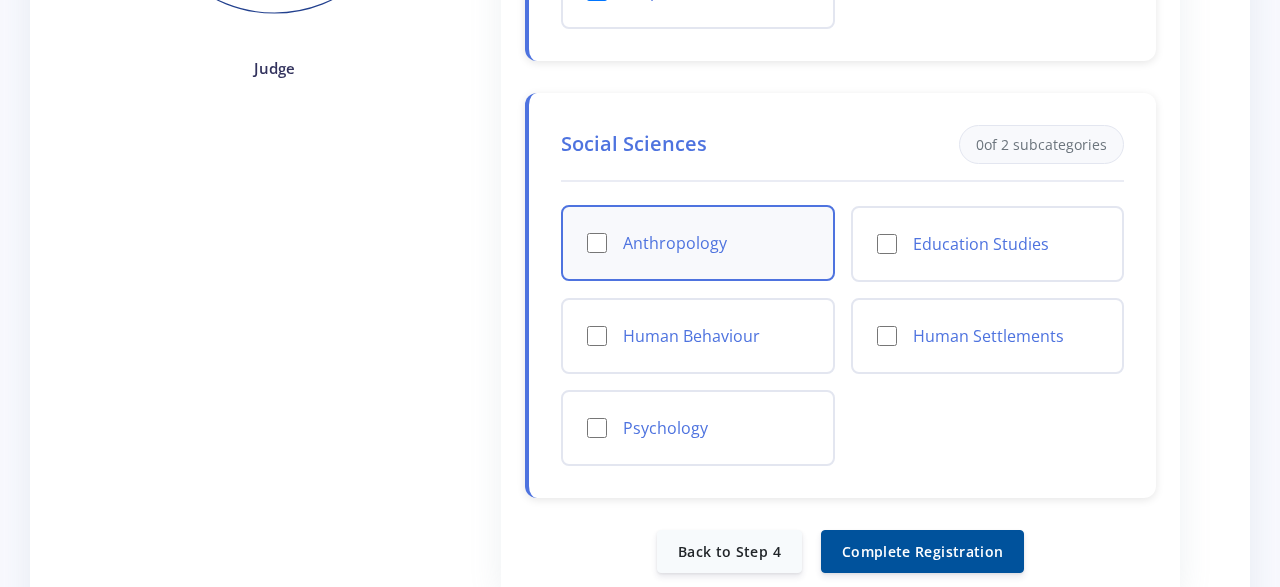 click on "Anthropology" at bounding box center (597, 243) 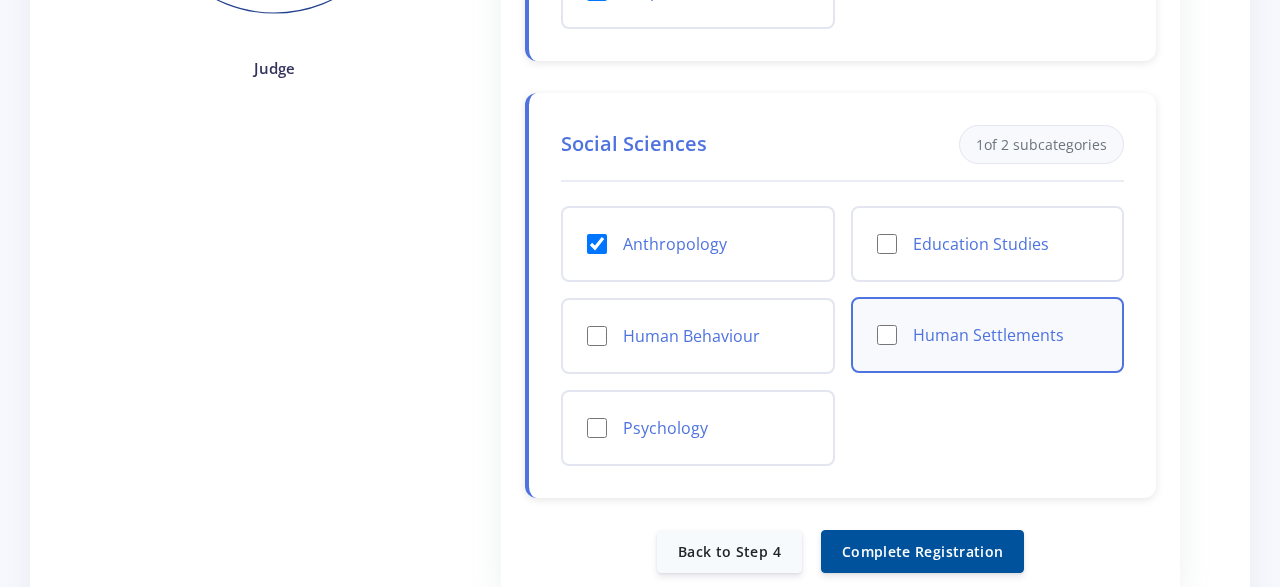 click on "Human Settlements" at bounding box center [887, 335] 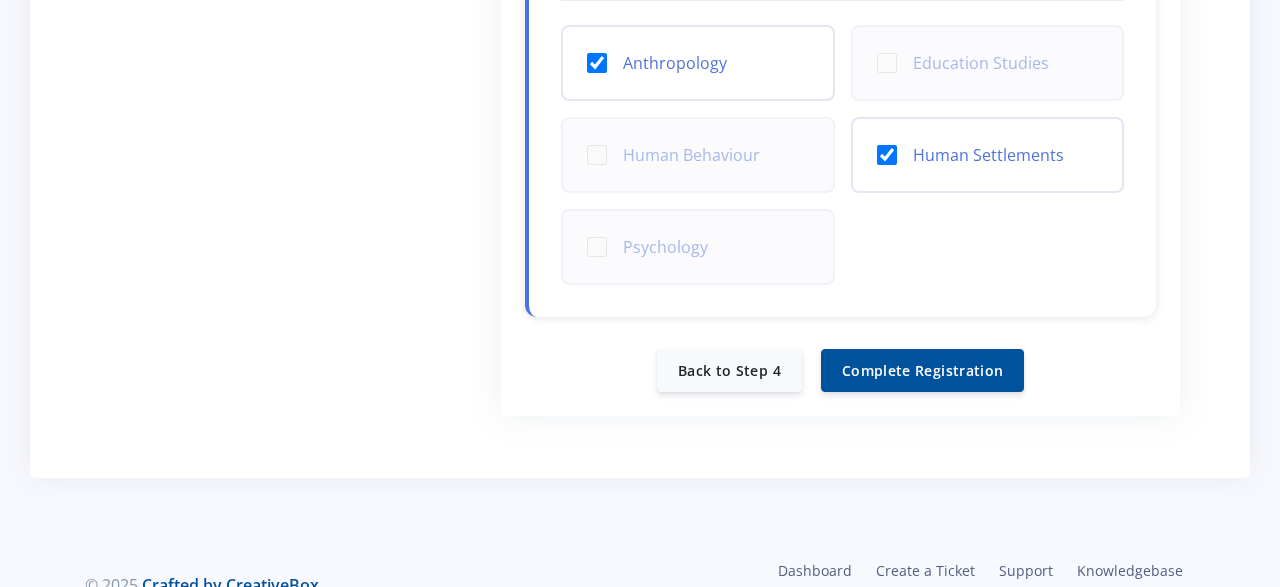 scroll, scrollTop: 728, scrollLeft: 0, axis: vertical 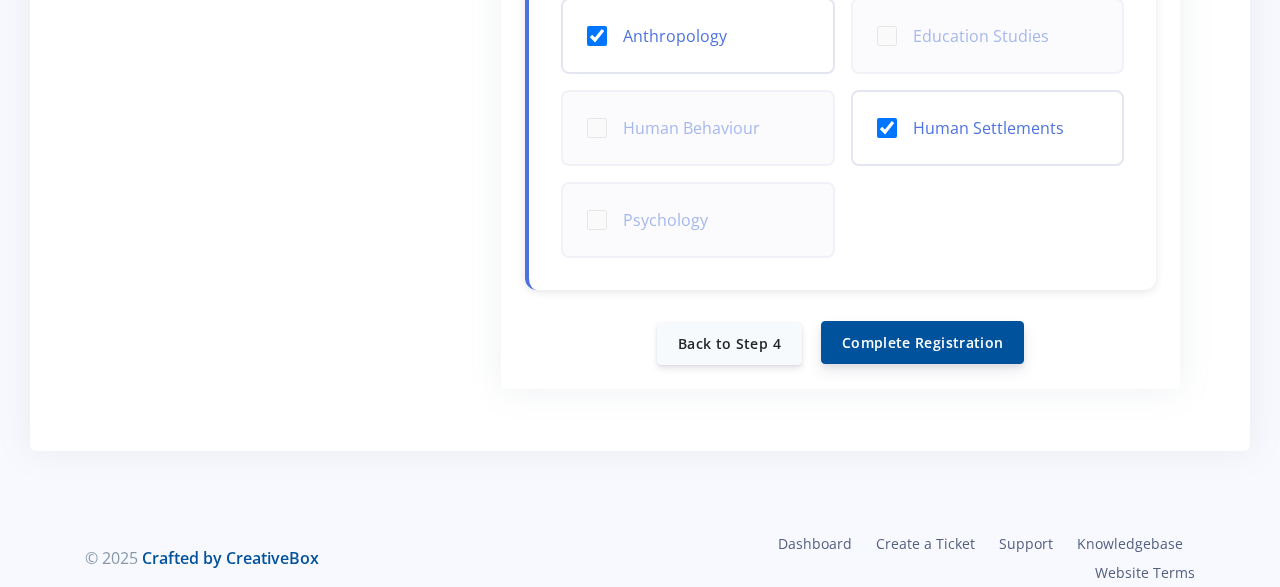 click on "Complete Registration" at bounding box center (922, 342) 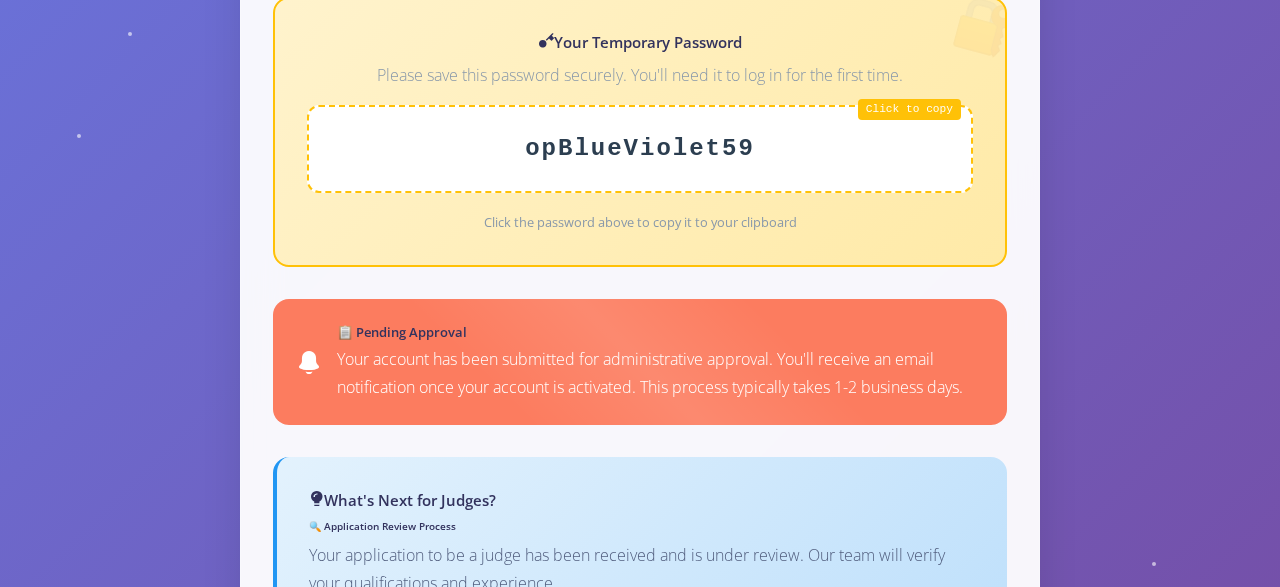 scroll, scrollTop: 1040, scrollLeft: 0, axis: vertical 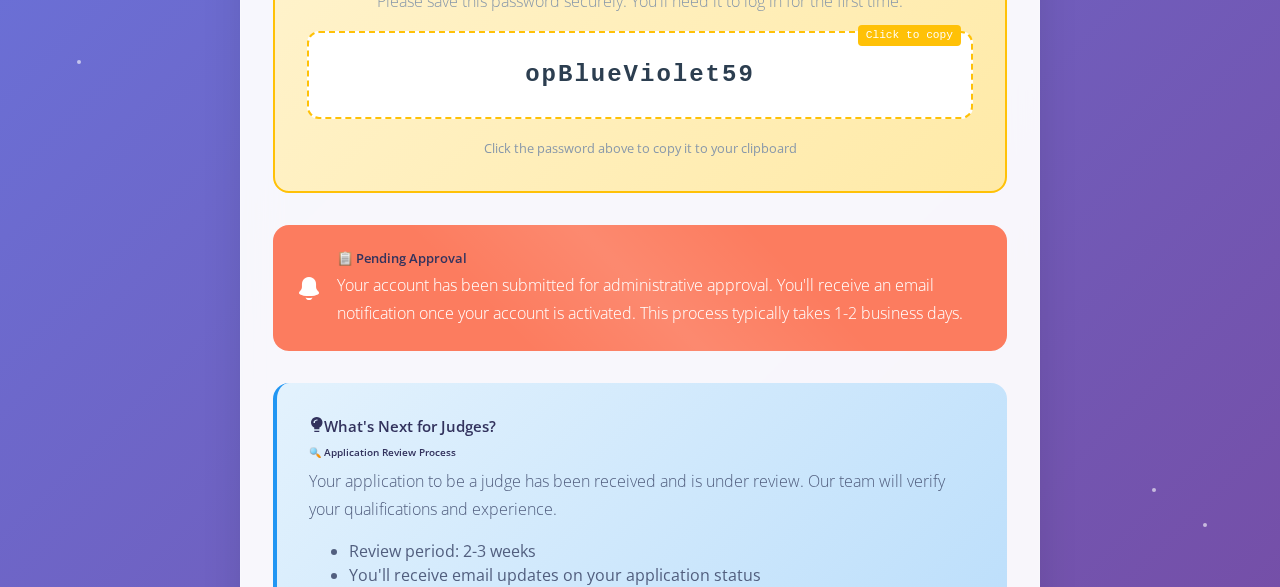 click on "opBlueViolet59" at bounding box center [640, 75] 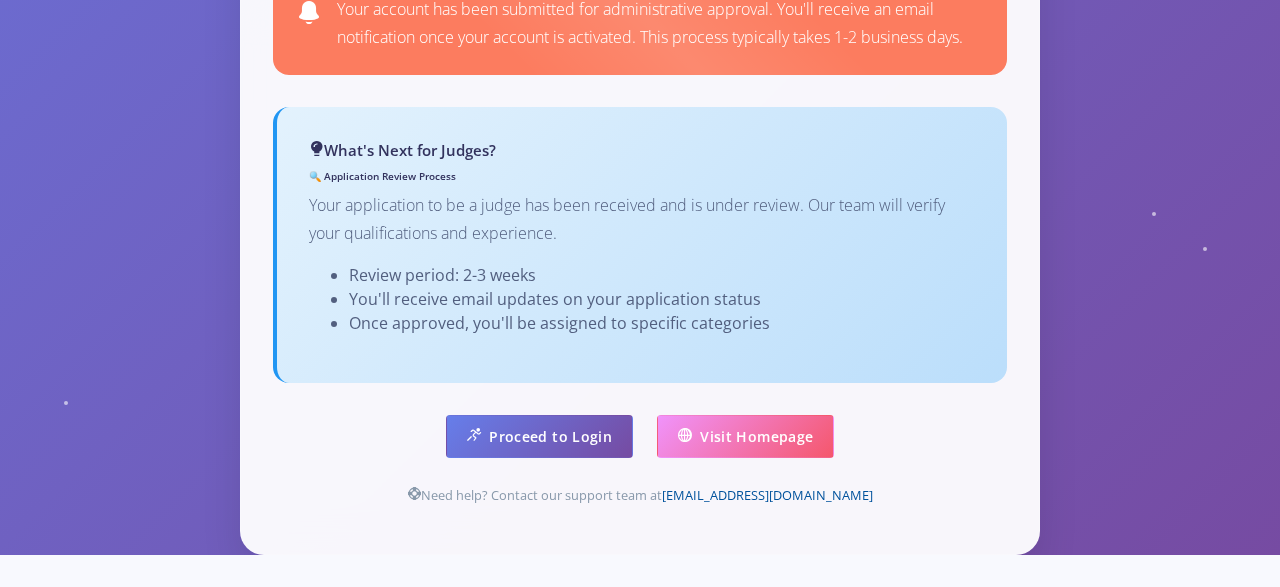 scroll, scrollTop: 1352, scrollLeft: 0, axis: vertical 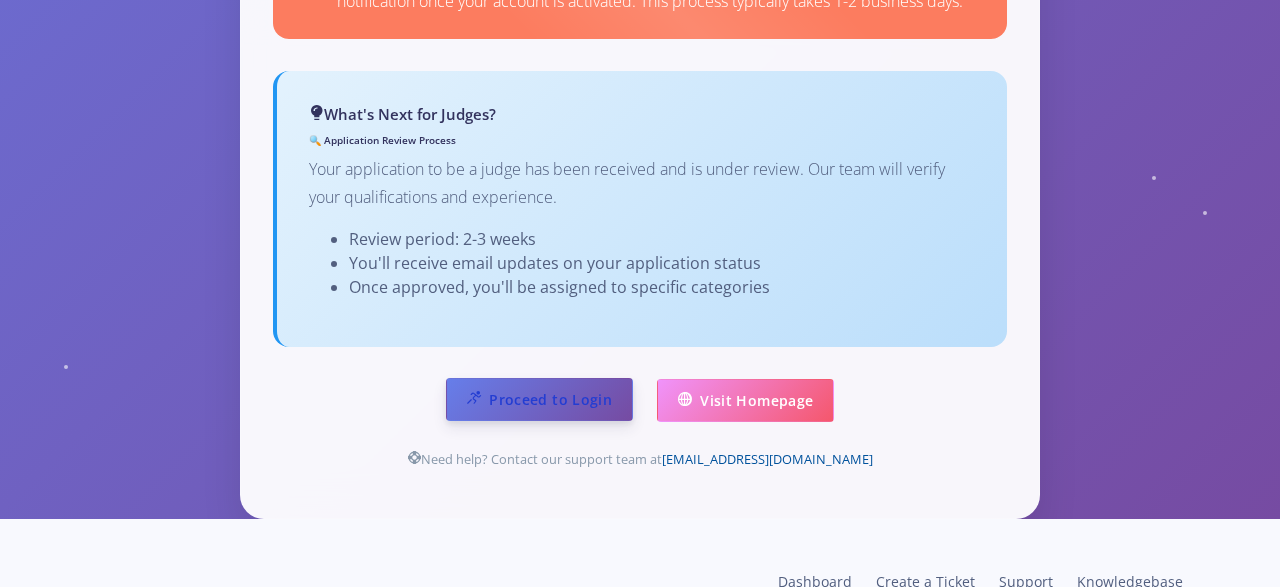 click on "Proceed to Login" at bounding box center [539, 399] 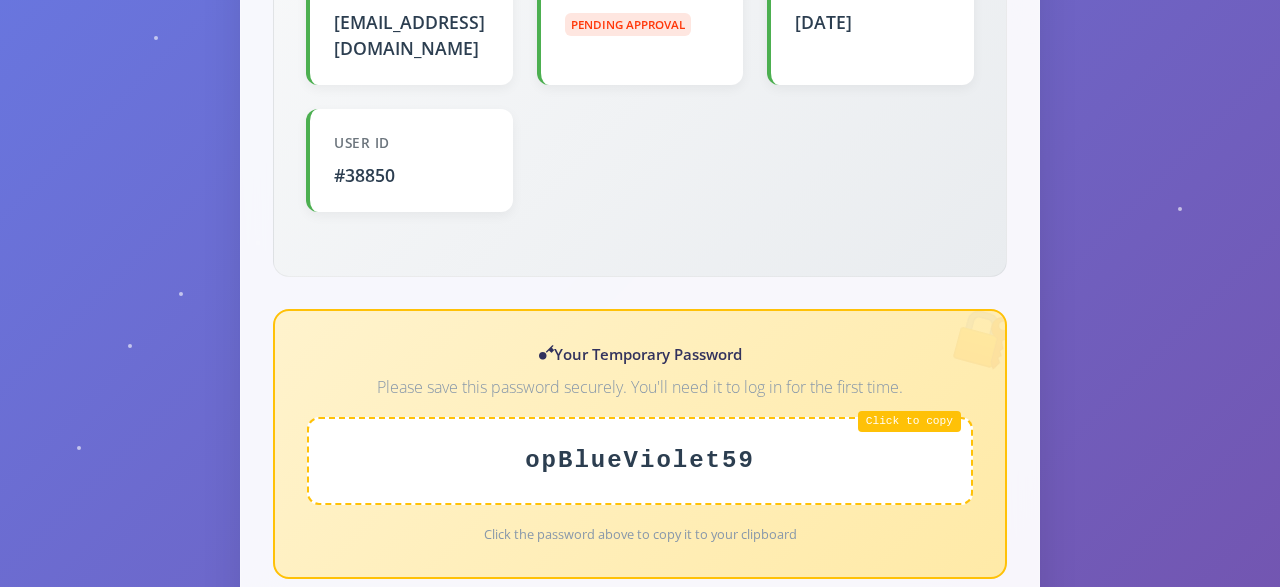 scroll, scrollTop: 728, scrollLeft: 0, axis: vertical 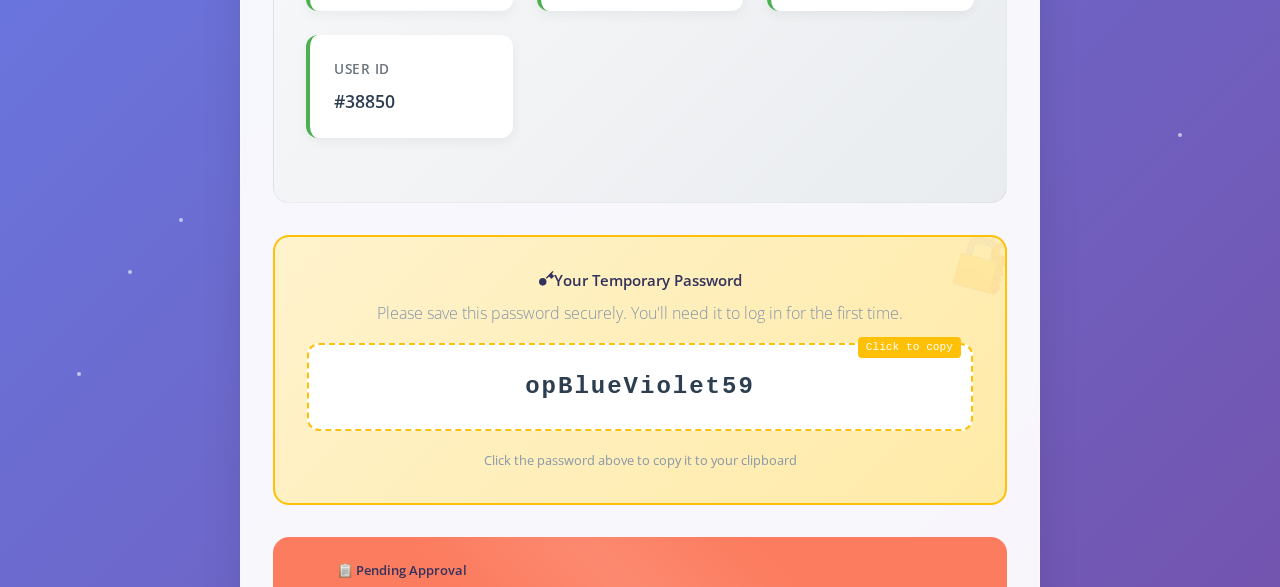 click on "opBlueViolet59" at bounding box center [640, 387] 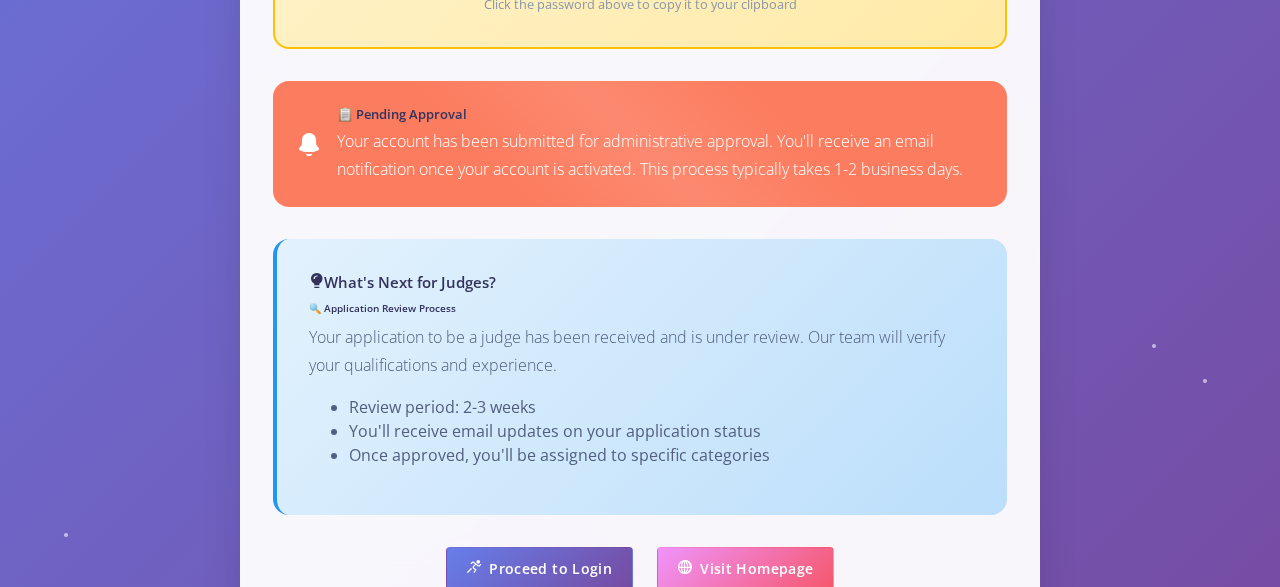 scroll, scrollTop: 1352, scrollLeft: 0, axis: vertical 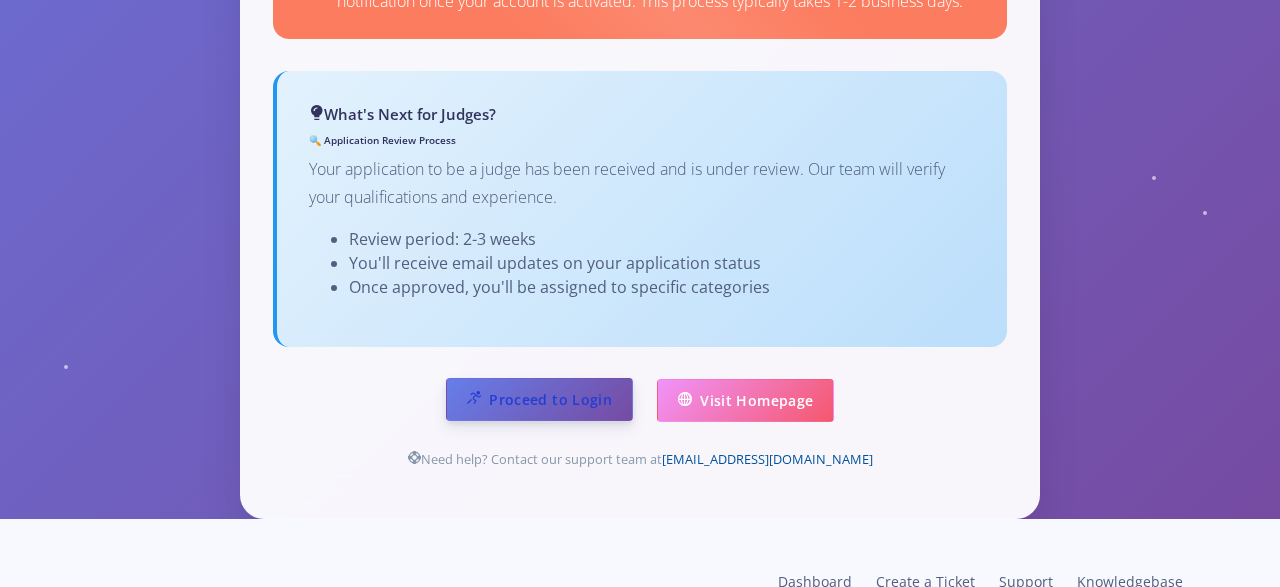 click on "Proceed to Login" at bounding box center (539, 399) 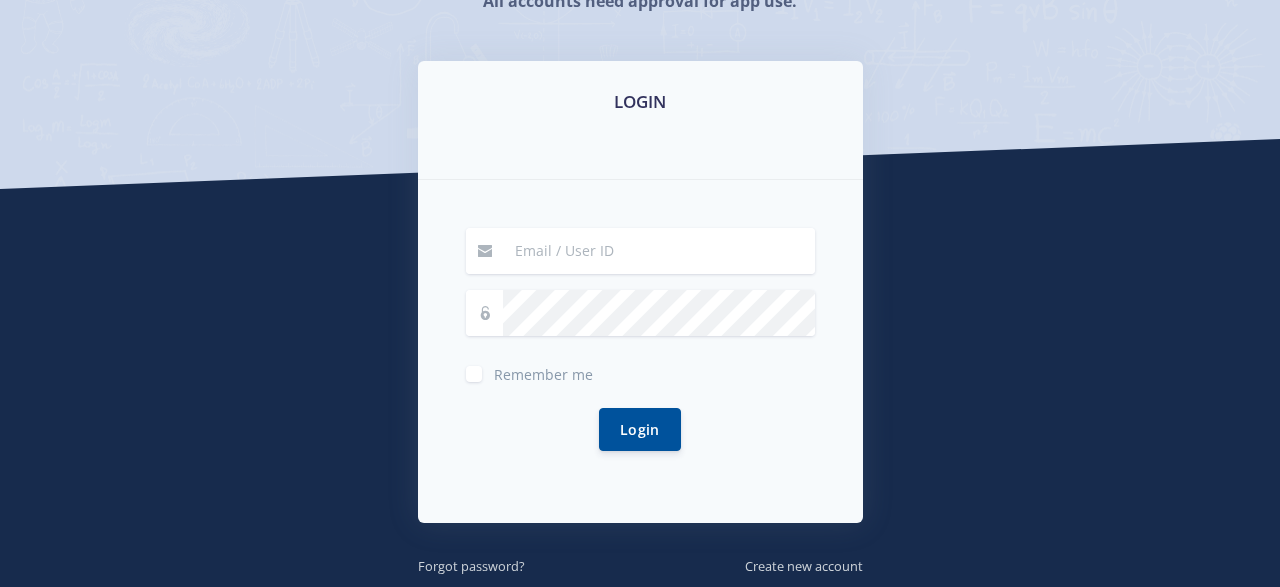 scroll, scrollTop: 312, scrollLeft: 0, axis: vertical 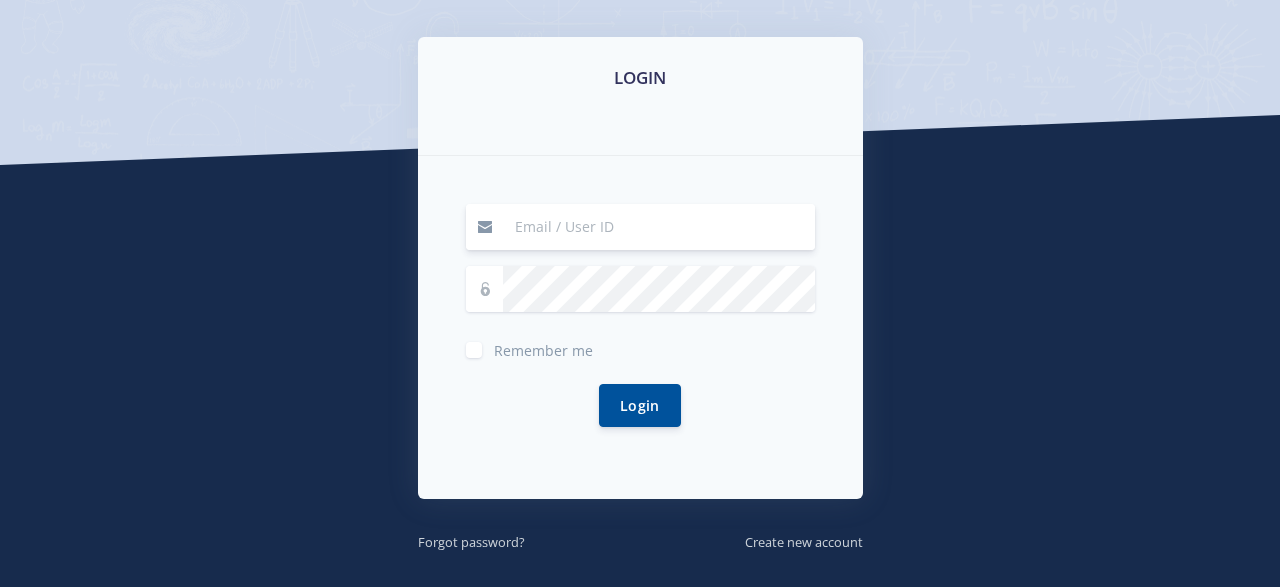 click at bounding box center (659, 227) 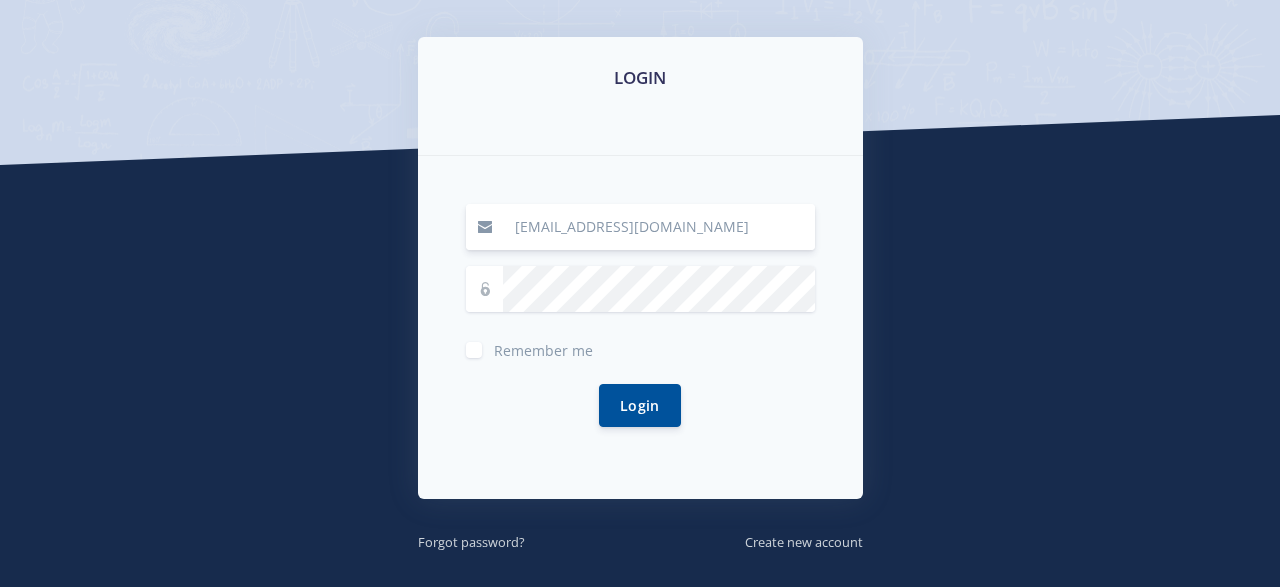 type on "[EMAIL_ADDRESS][DOMAIN_NAME]" 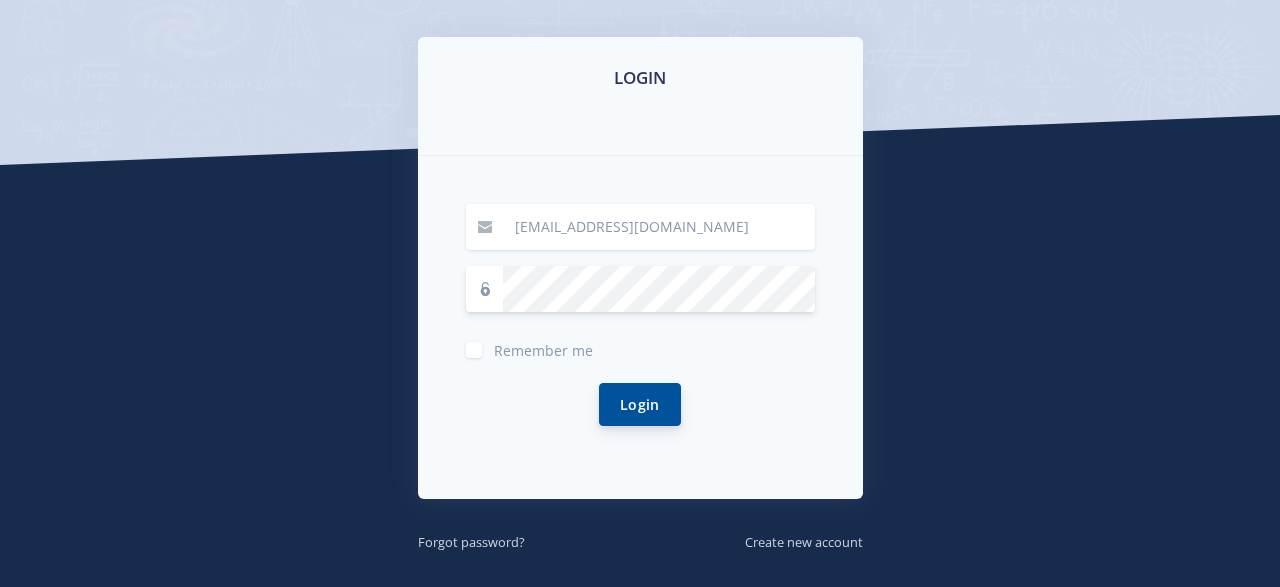 click on "Login" at bounding box center [640, 404] 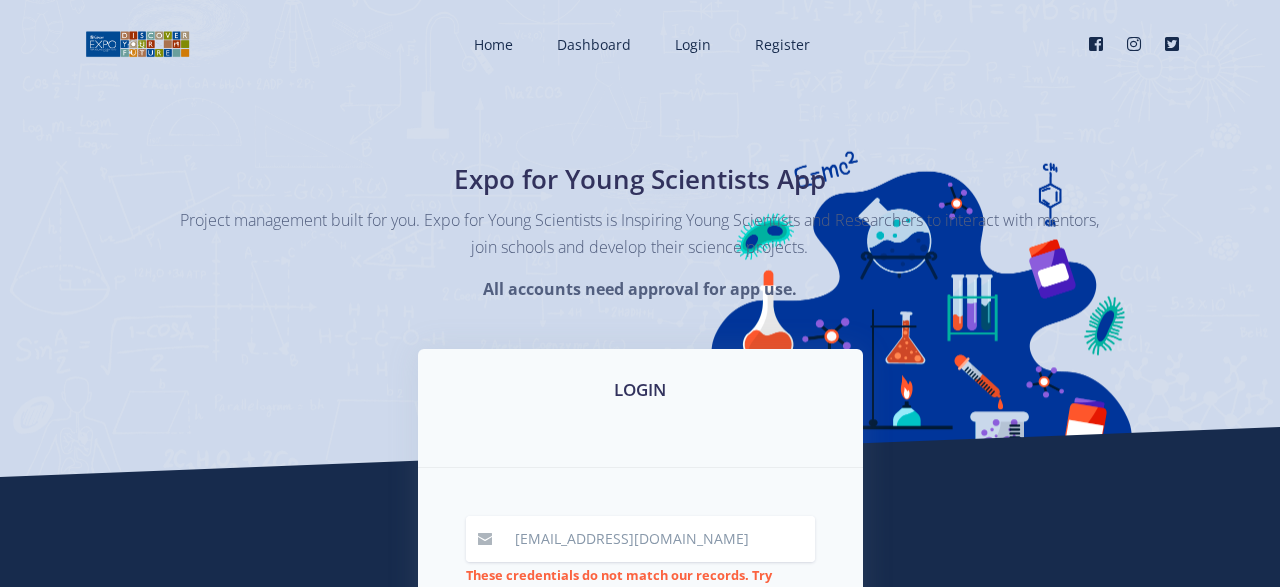 scroll, scrollTop: 0, scrollLeft: 0, axis: both 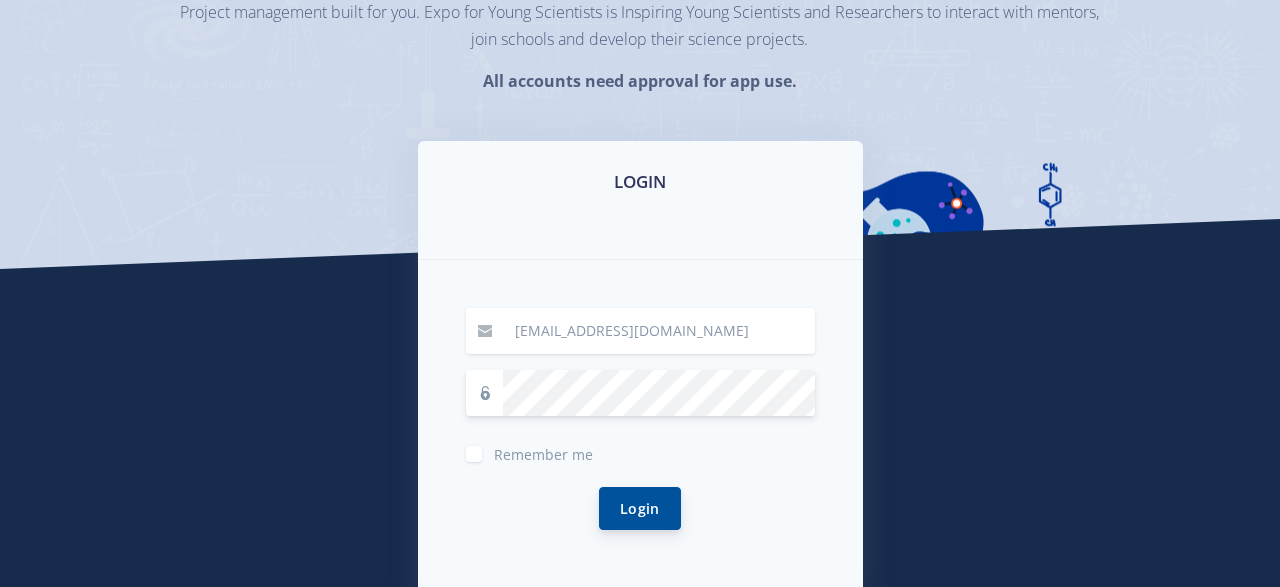 click on "Login" at bounding box center [640, 508] 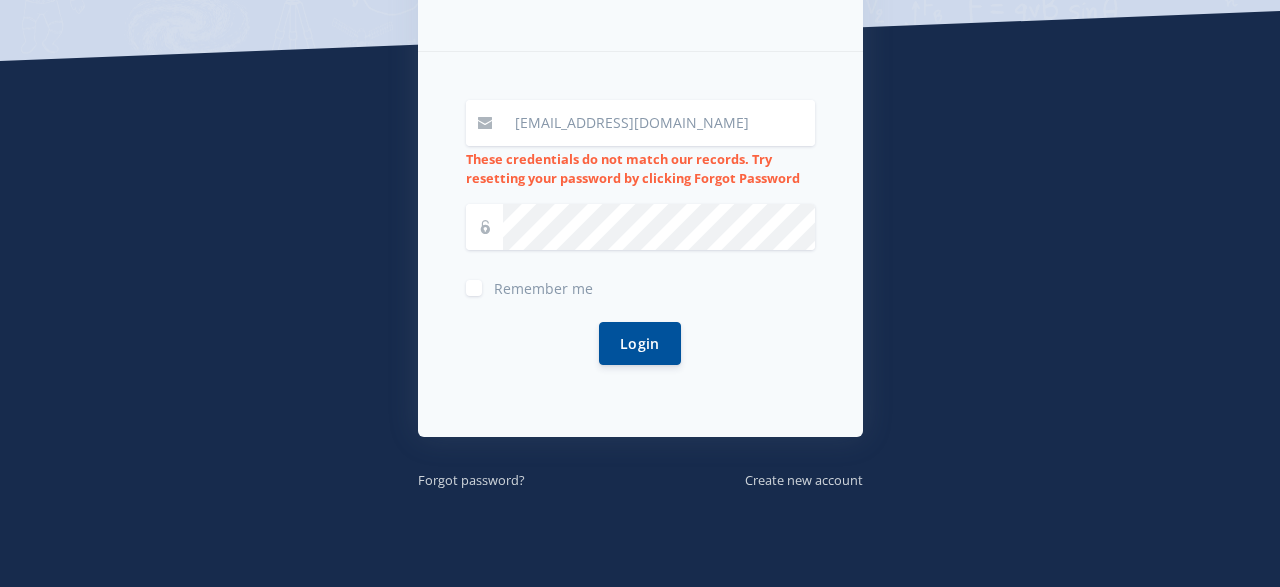 scroll, scrollTop: 0, scrollLeft: 0, axis: both 